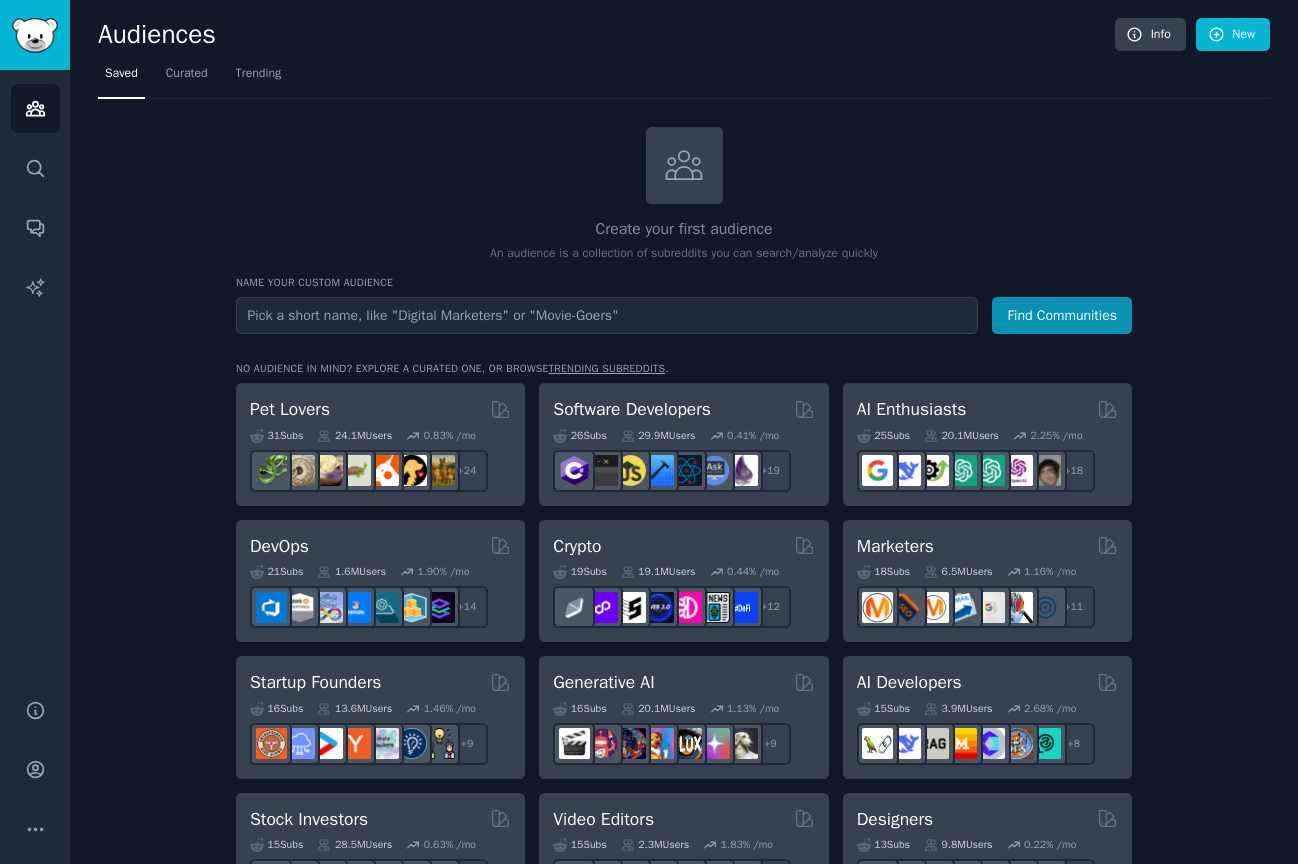 scroll, scrollTop: 0, scrollLeft: 0, axis: both 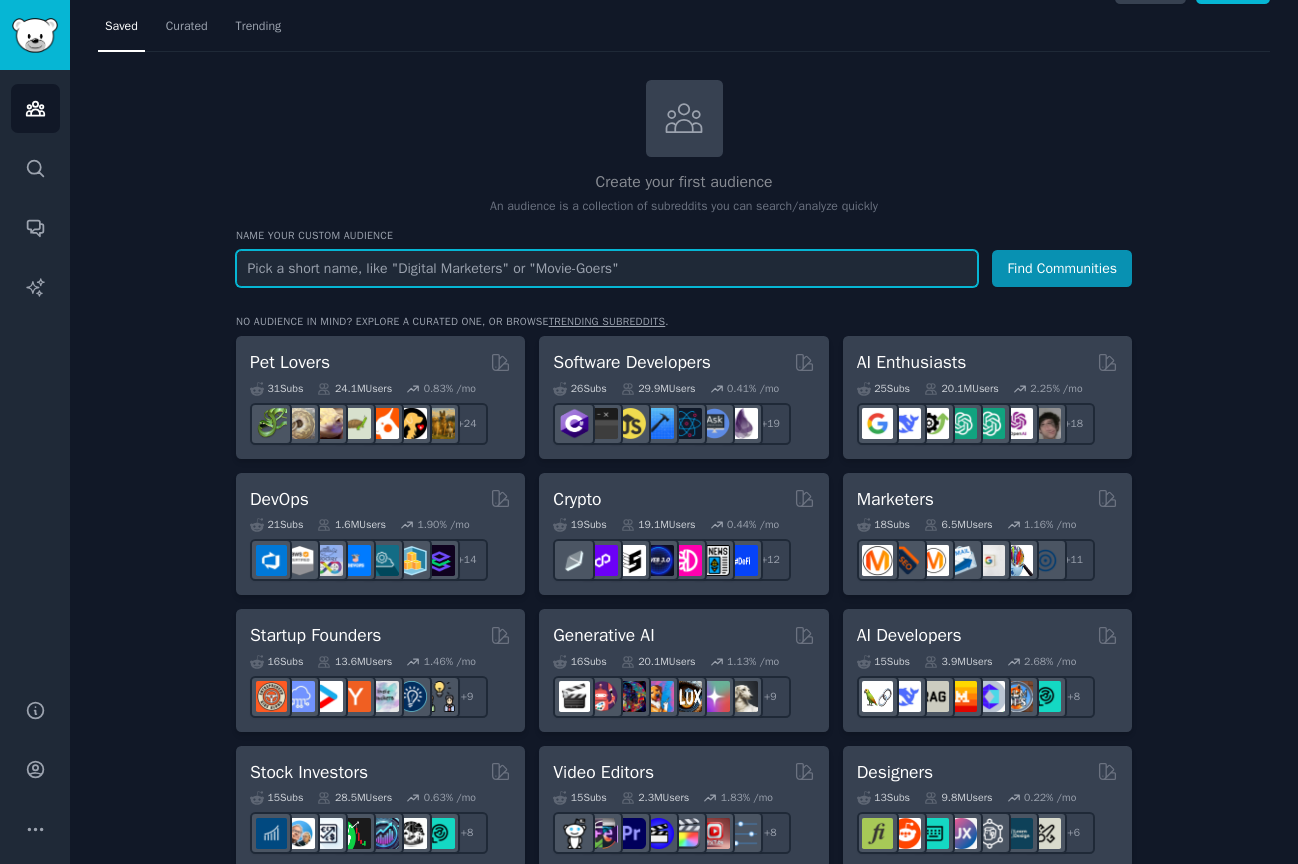 click at bounding box center (607, 268) 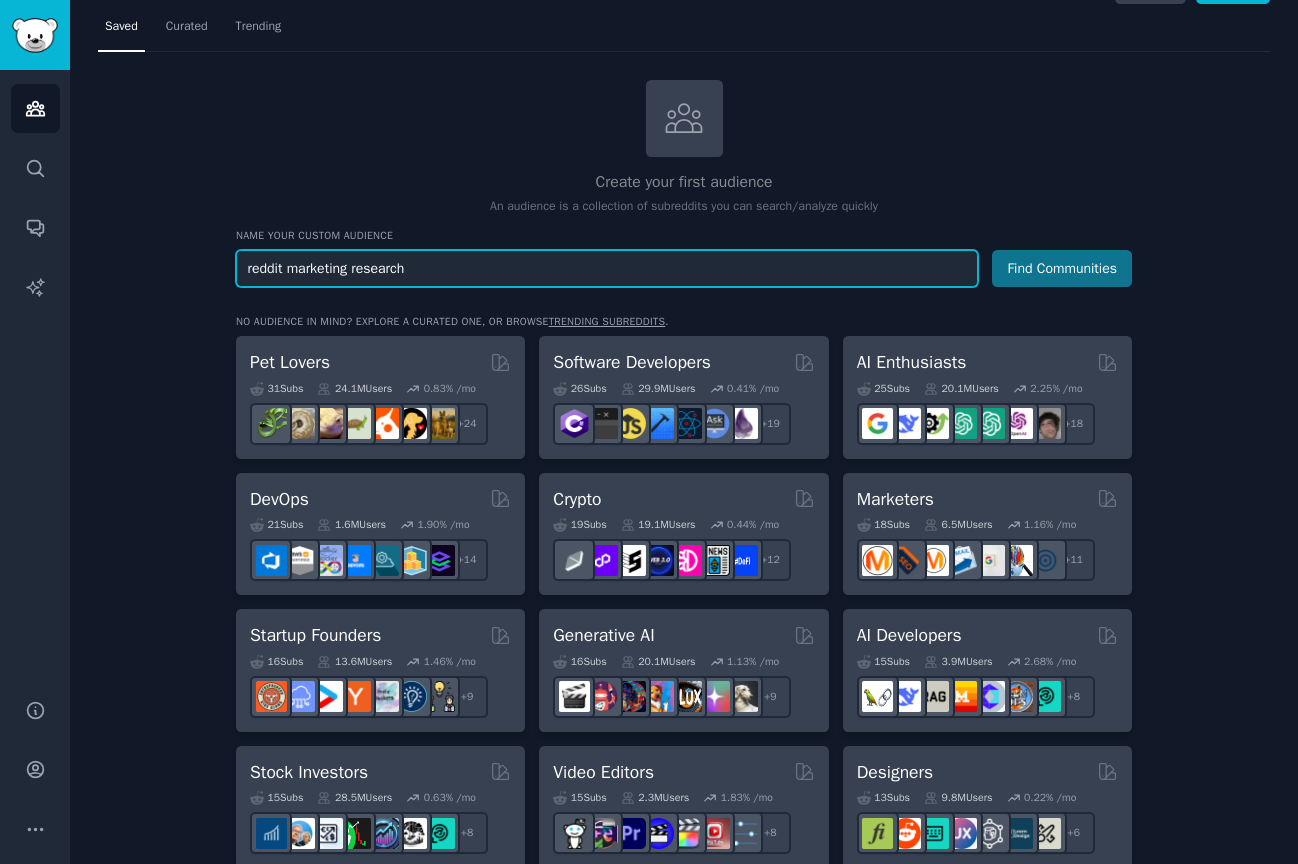 type on "reddit marketing research" 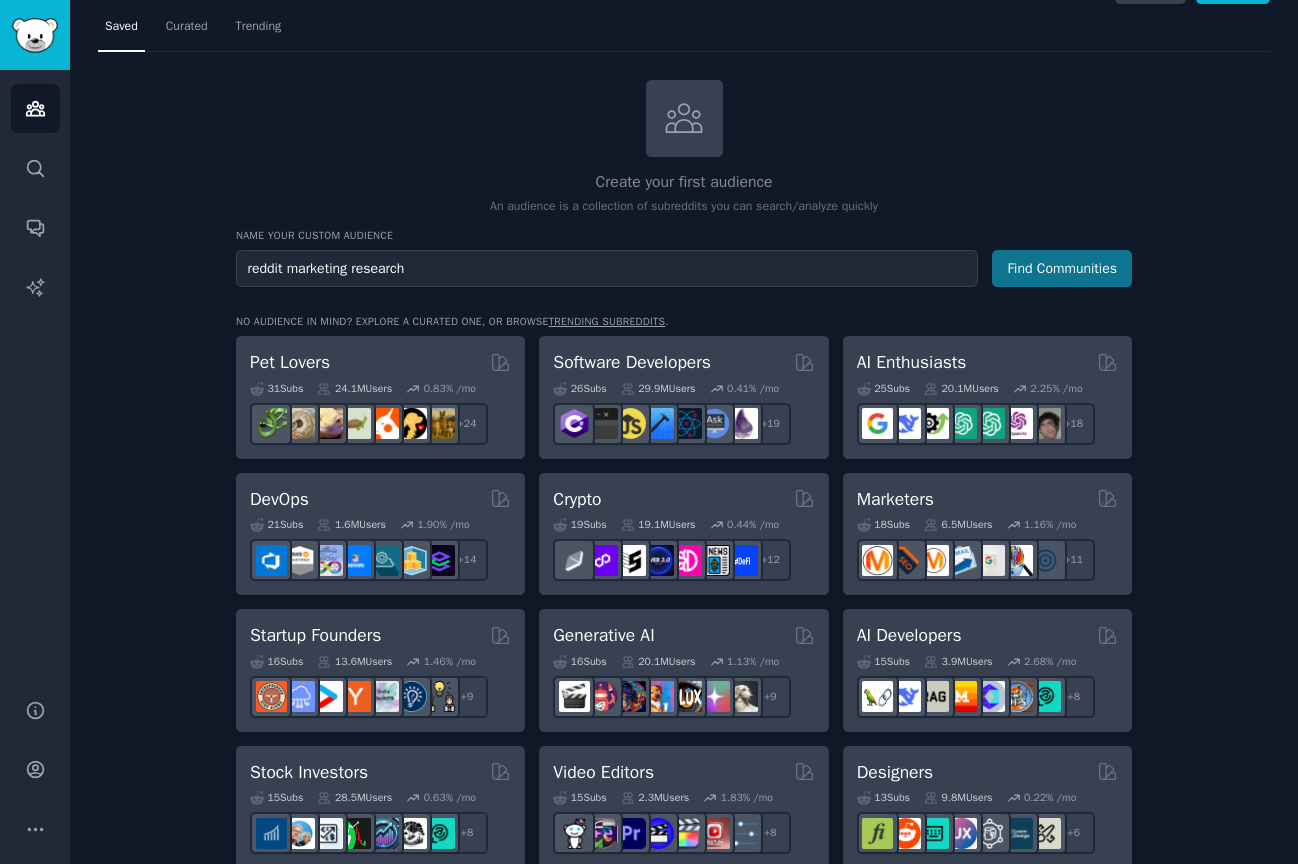 click on "Find Communities" at bounding box center [1062, 268] 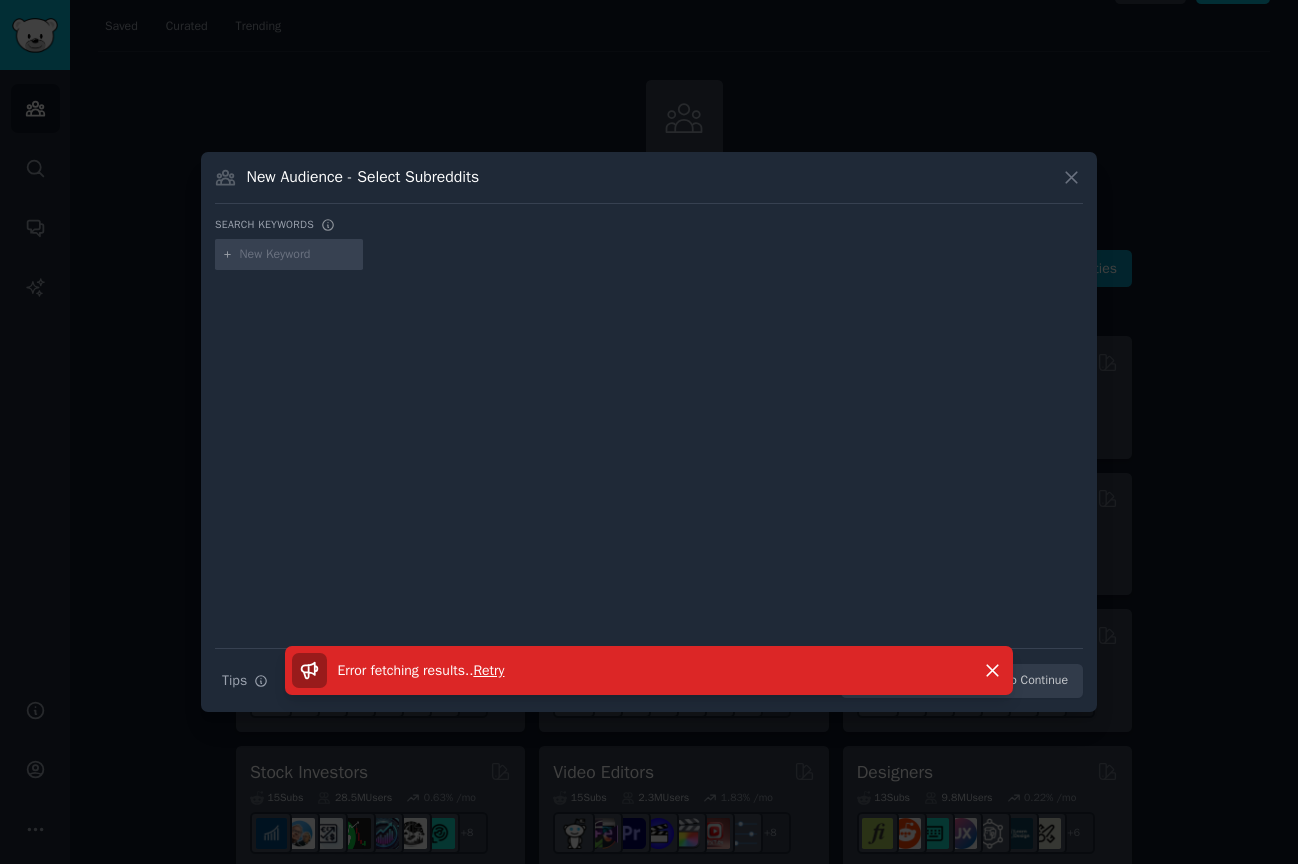 click on "Retry" at bounding box center [488, 670] 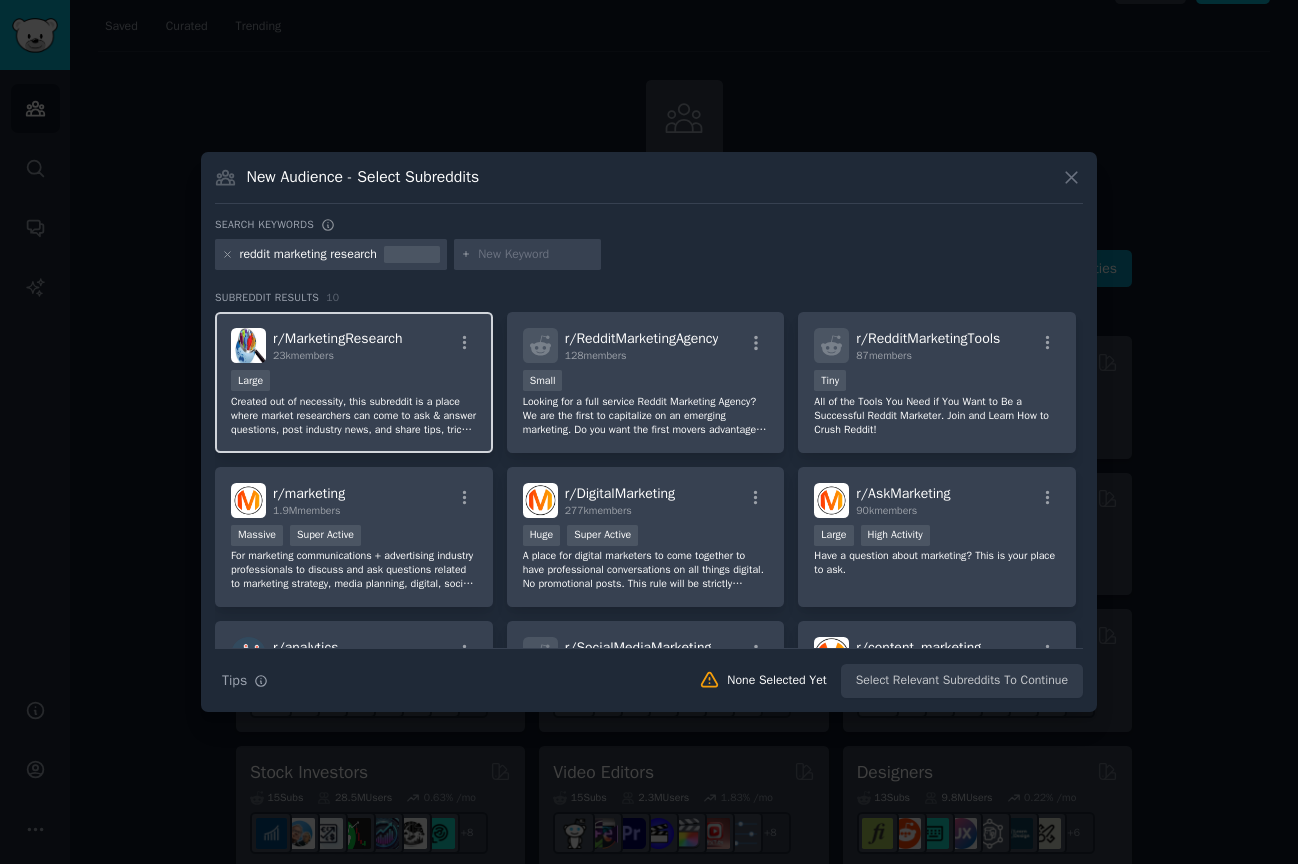click on "Created out of necessity, this subreddit is a place where market researchers can come to ask & answer questions, post industry news, and share tips, tricks, and techniques.
Marketing research is "the process or set of processes that links the producers, customers, and end users to the marketer through information used to identify and define marketing opportunities and problems; generate, refine, and evaluate marketing actions; monitor marketing performance; and improve marketing understanding"" at bounding box center [354, 416] 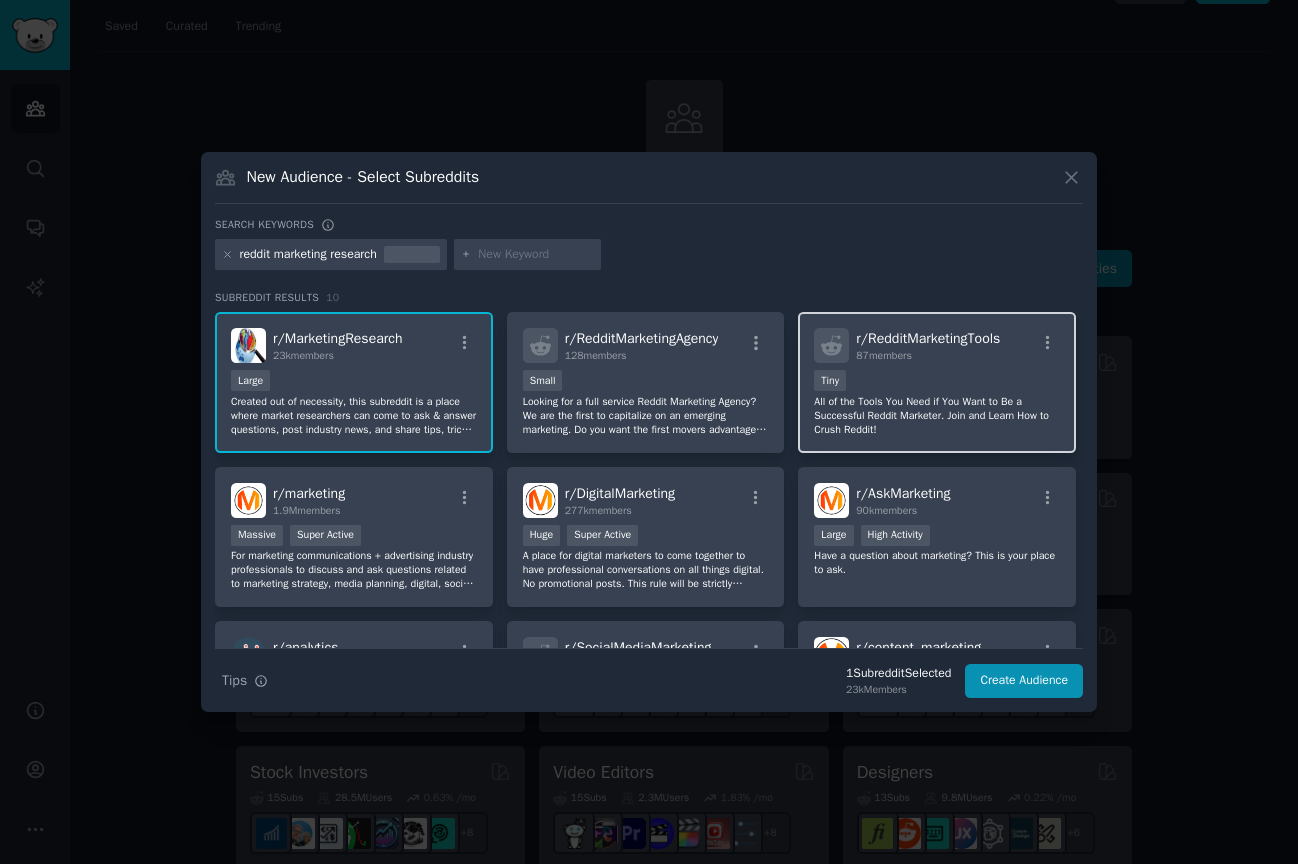 click on "< 100 members Tiny" at bounding box center [937, 382] 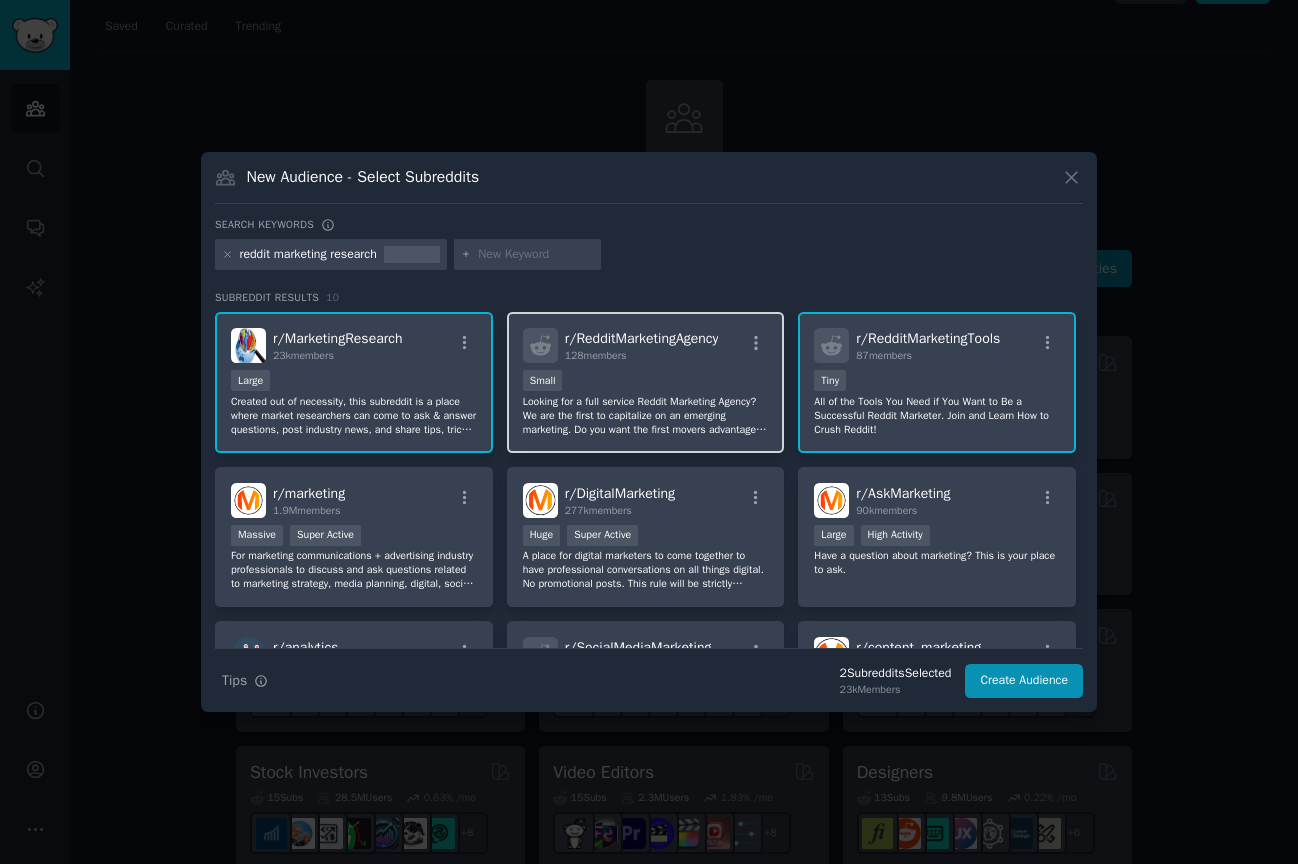 click on "Looking for a full service Reddit Marketing Agency? We are the first to capitalize on an emerging marketing. Do you want the first movers advantage in your niche? Get in touch with us or get involved in our subreddit to learn more!" at bounding box center (646, 416) 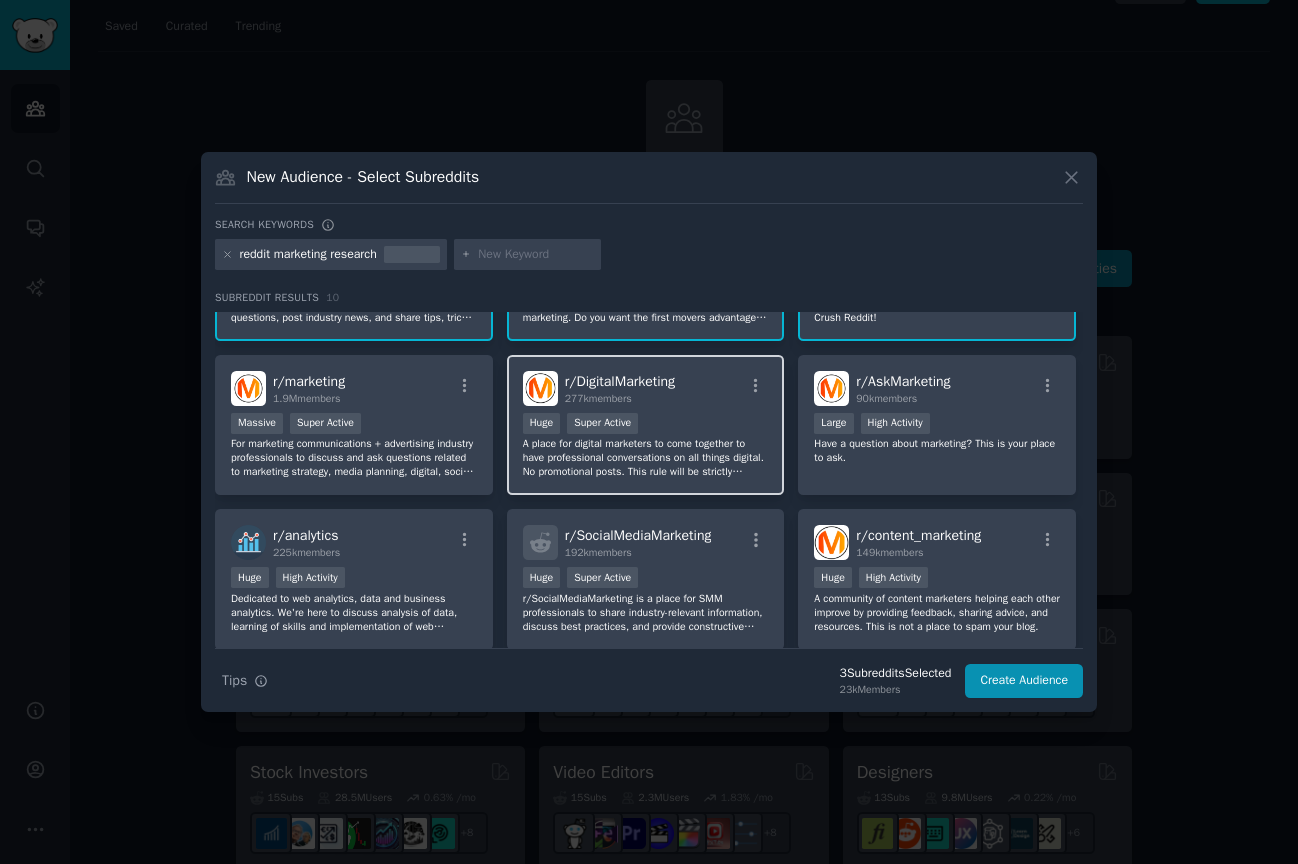 scroll, scrollTop: 121, scrollLeft: 0, axis: vertical 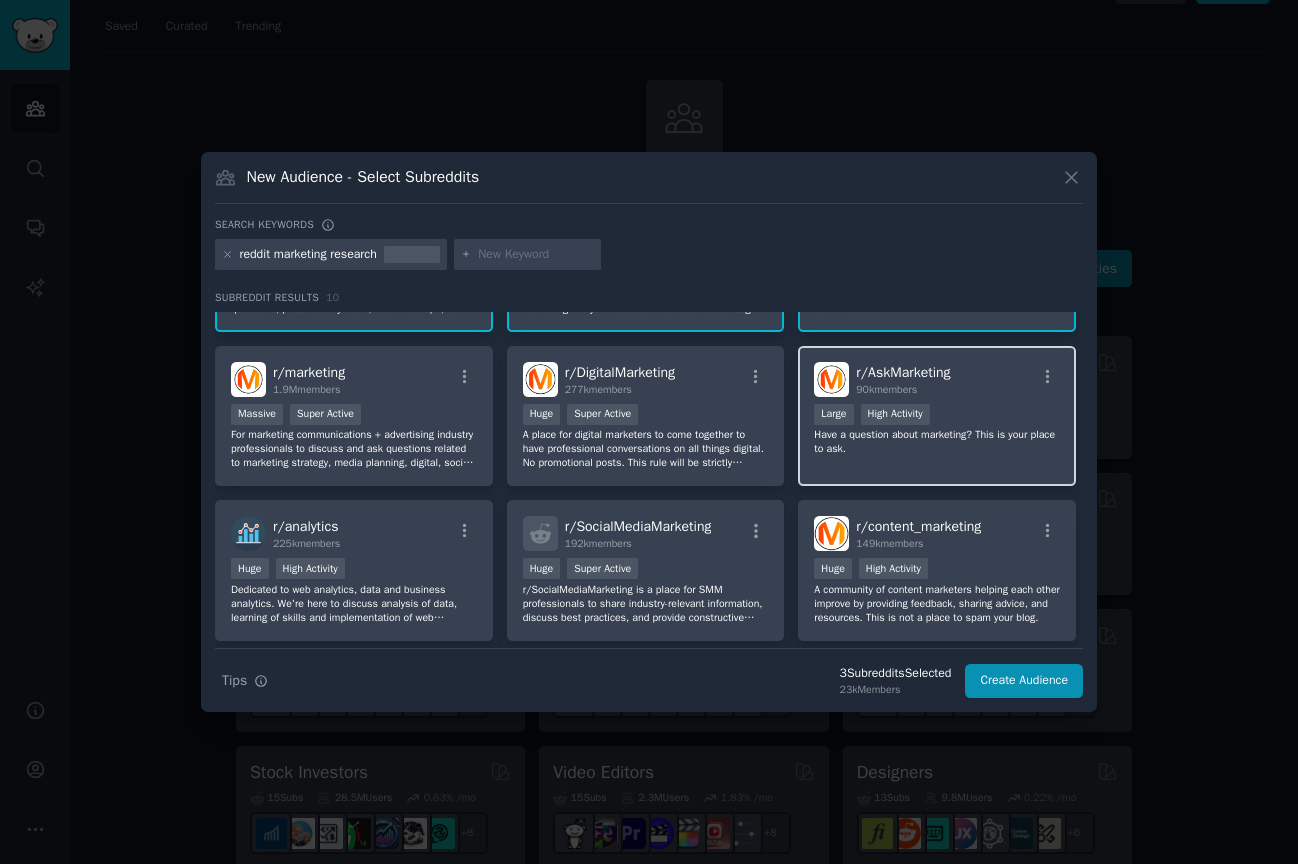 click at bounding box center (831, 379) 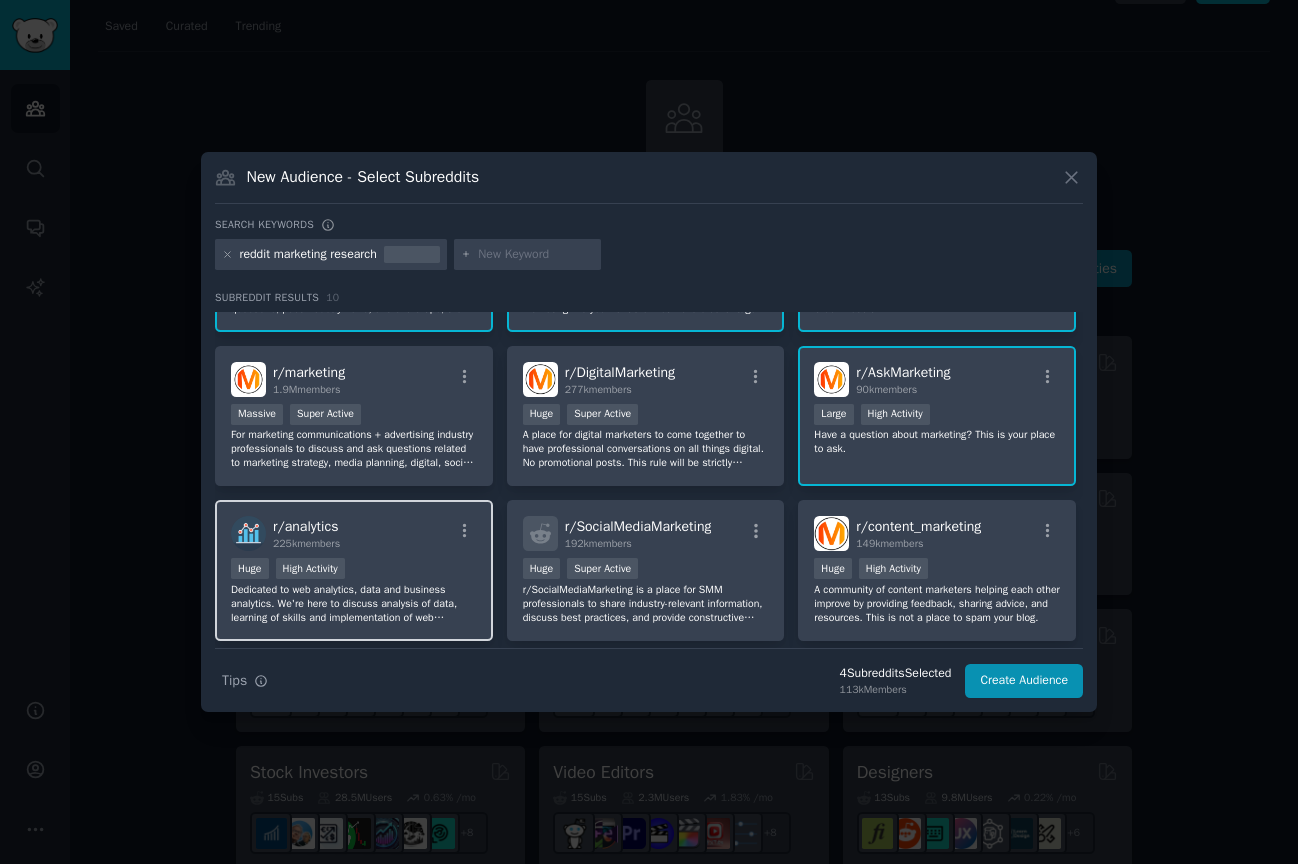 click on "r/ analytics [NUMBER]k members" at bounding box center [354, 533] 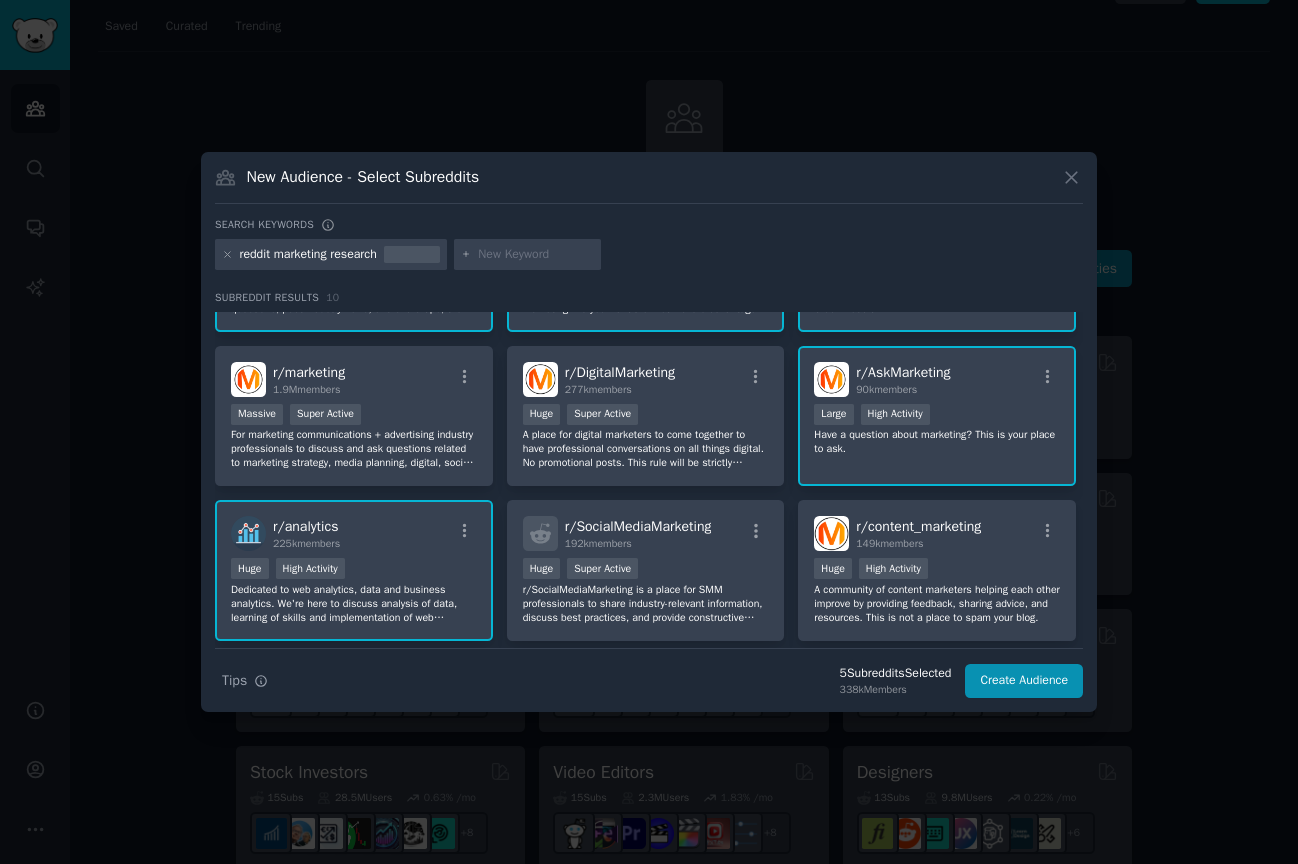 scroll, scrollTop: 331, scrollLeft: 0, axis: vertical 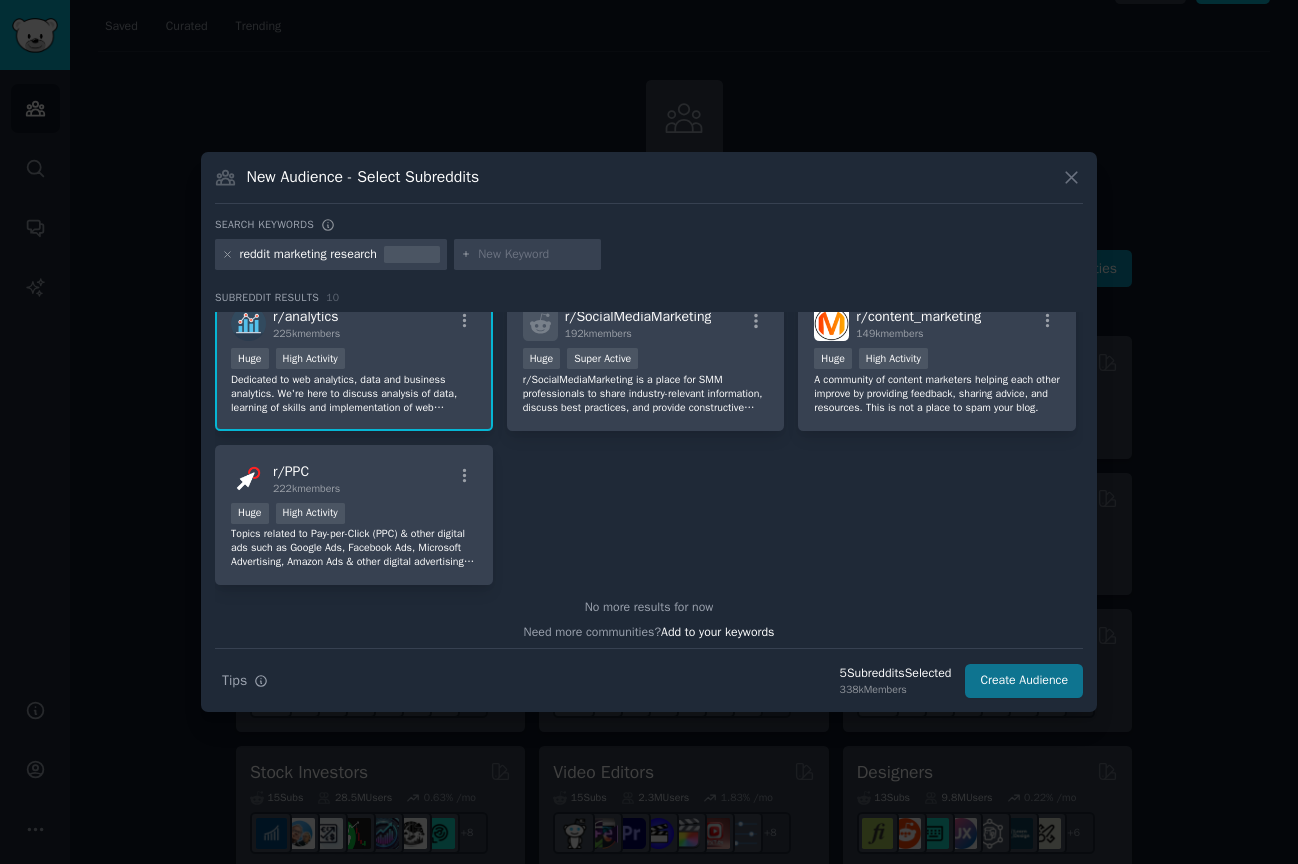 click on "Create Audience" at bounding box center [1024, 681] 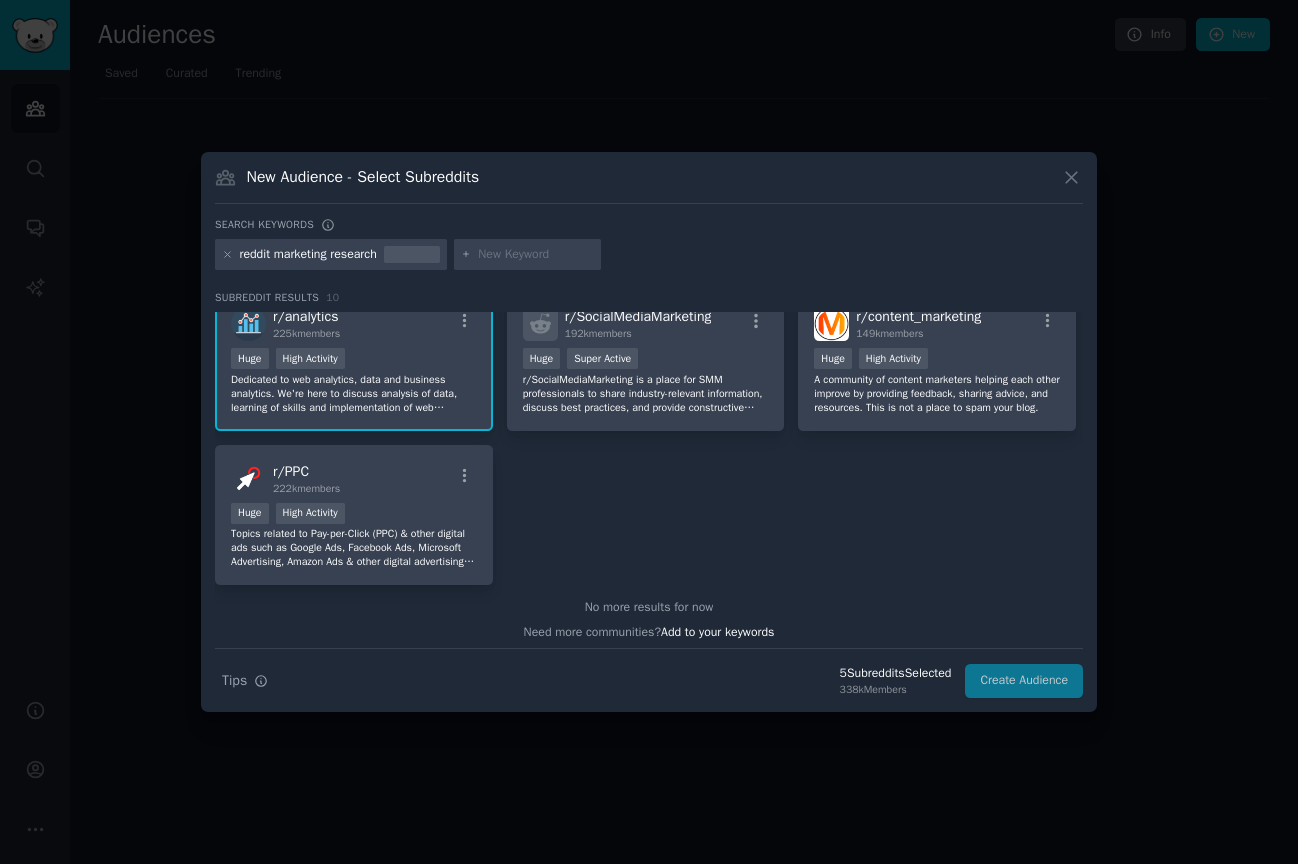scroll, scrollTop: 0, scrollLeft: 0, axis: both 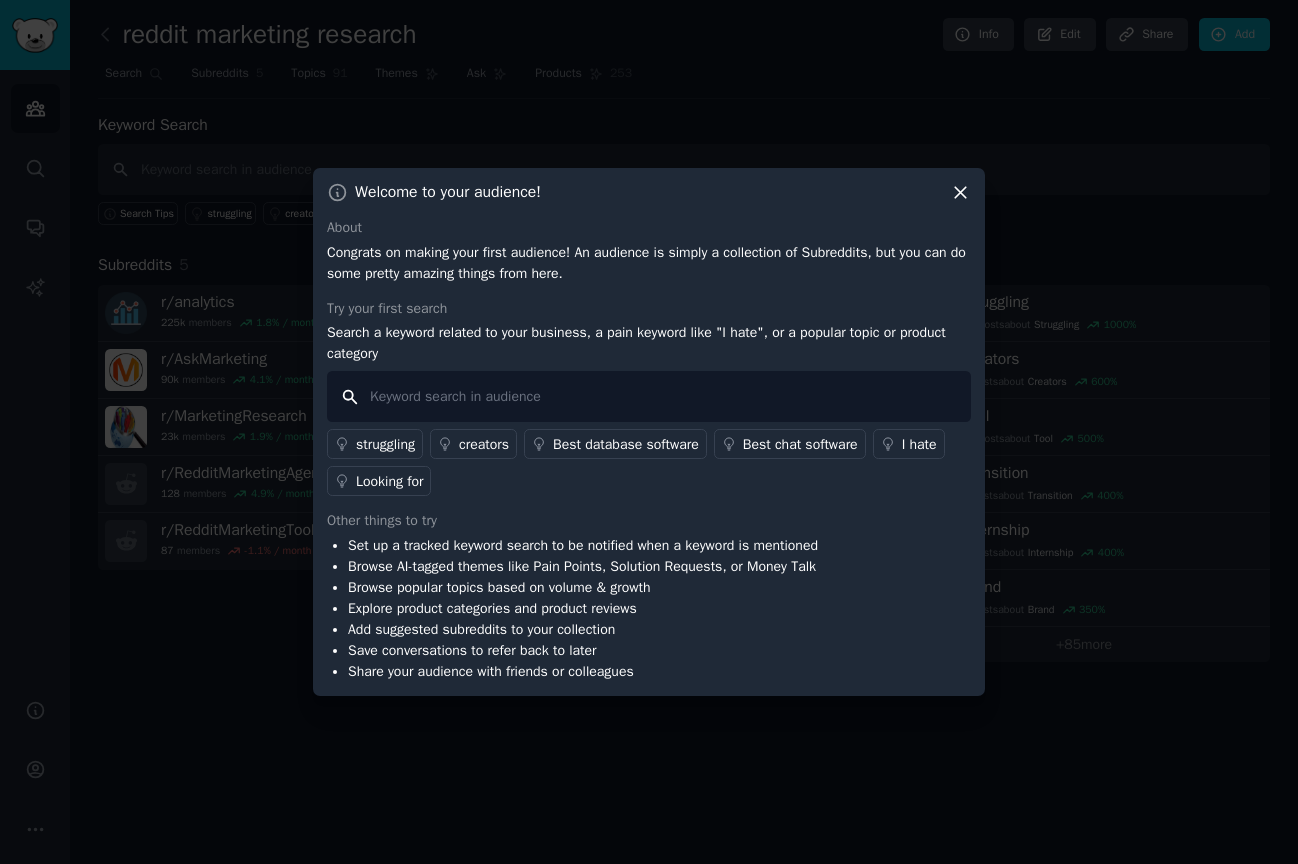 click at bounding box center (649, 396) 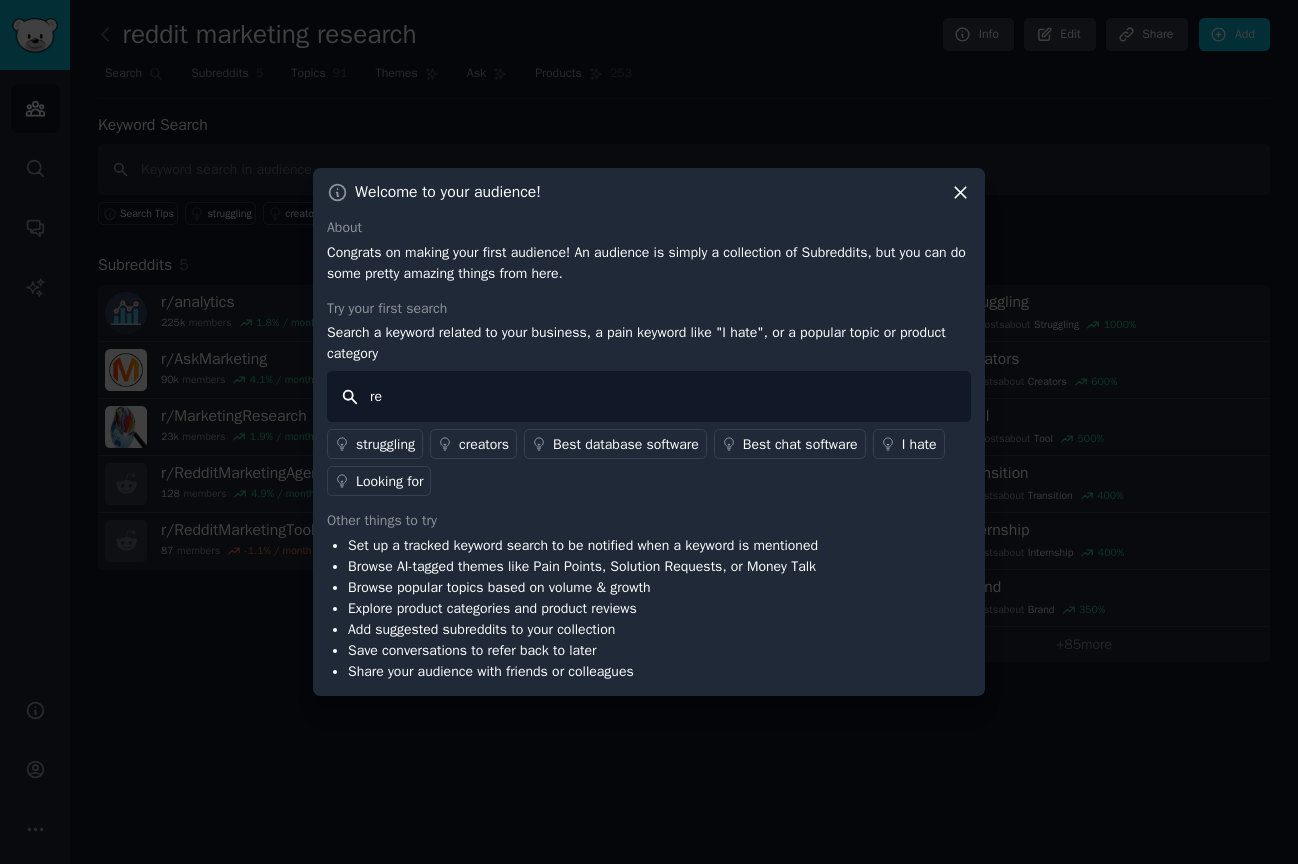 type on "r" 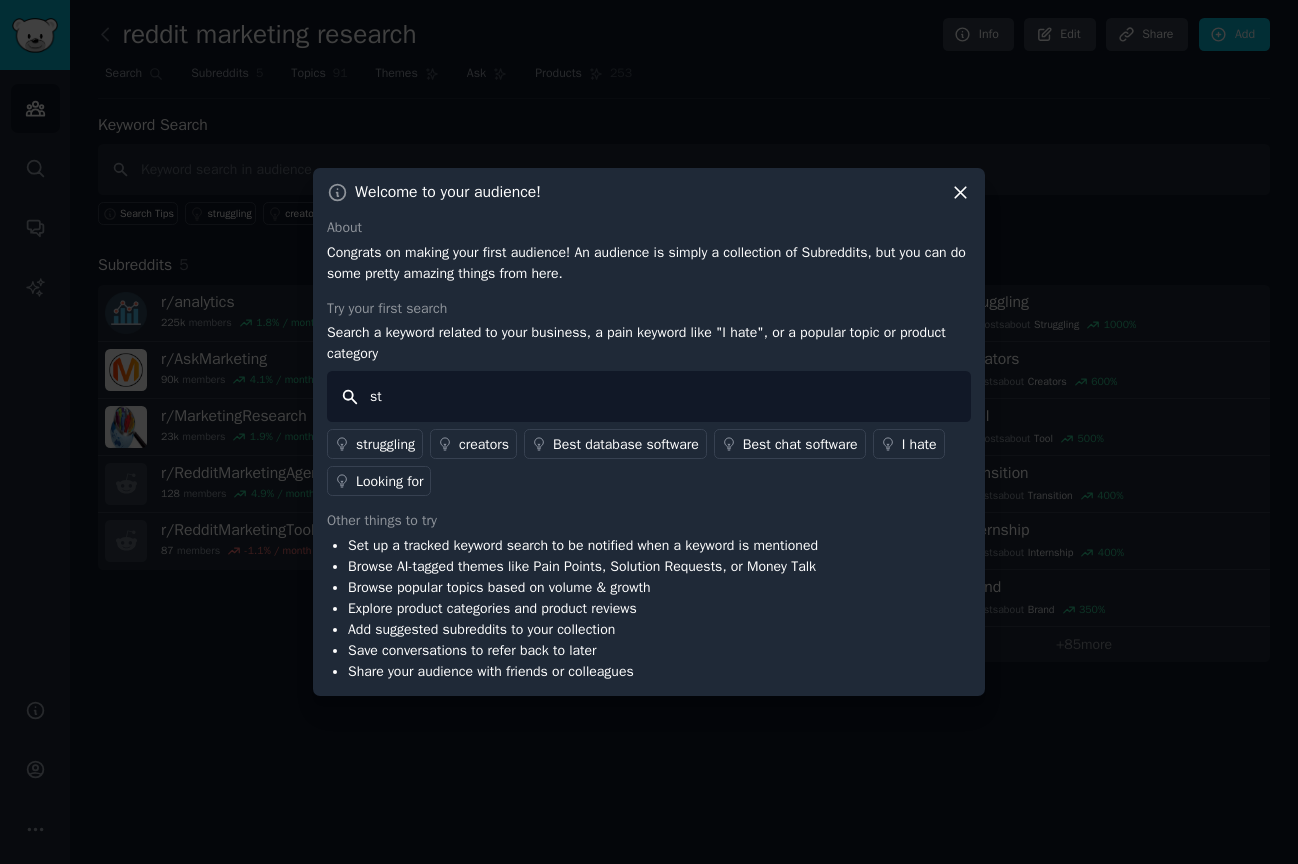 type on "s" 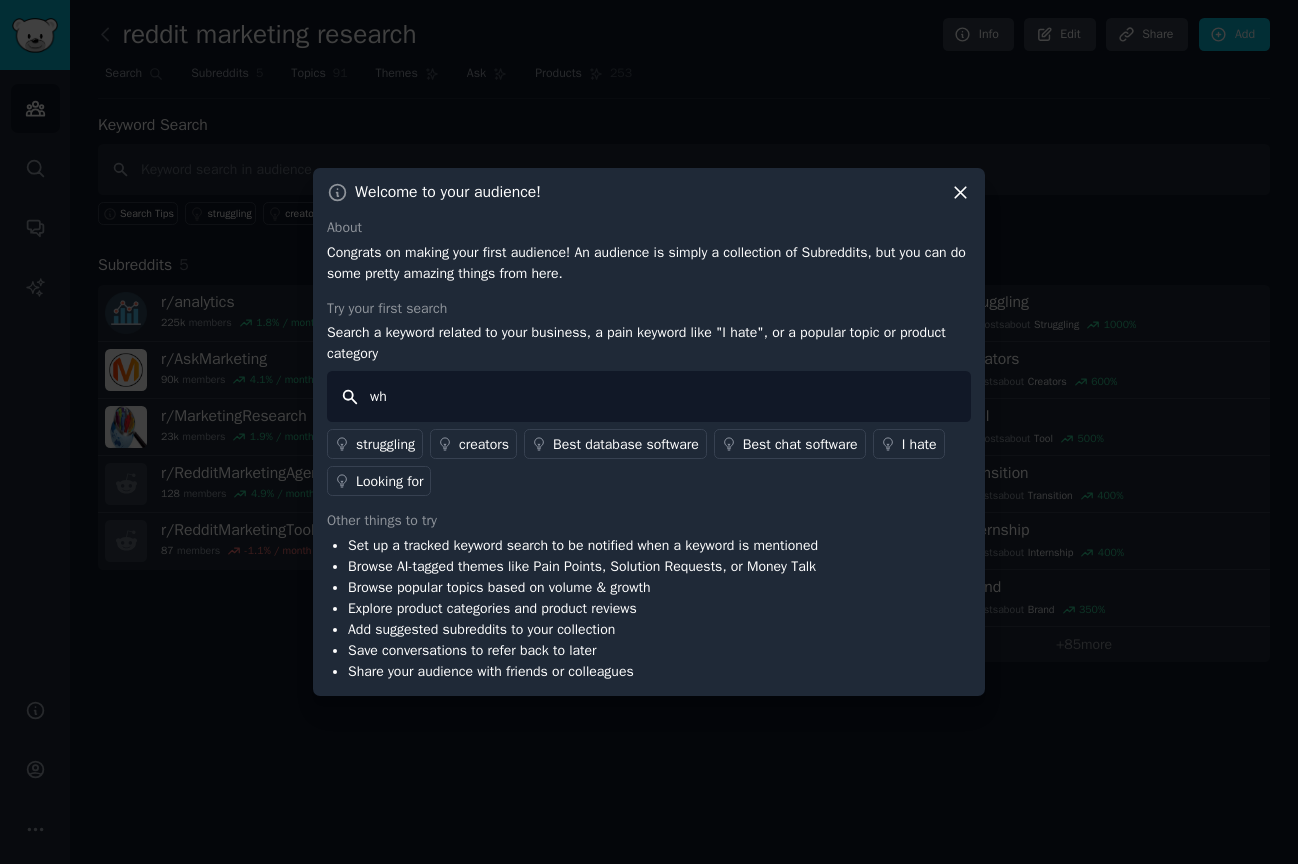 type on "w" 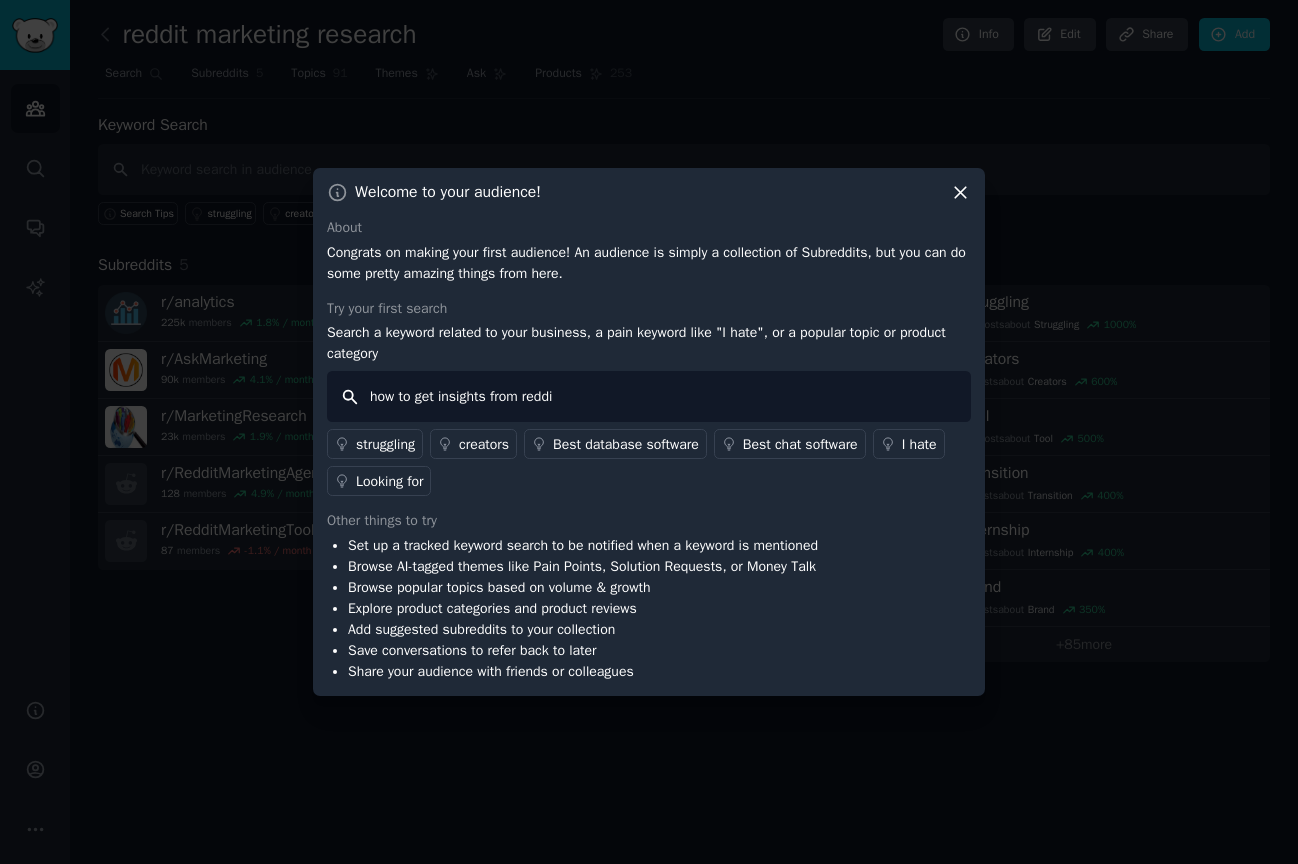 type on "how to get insights from reddit" 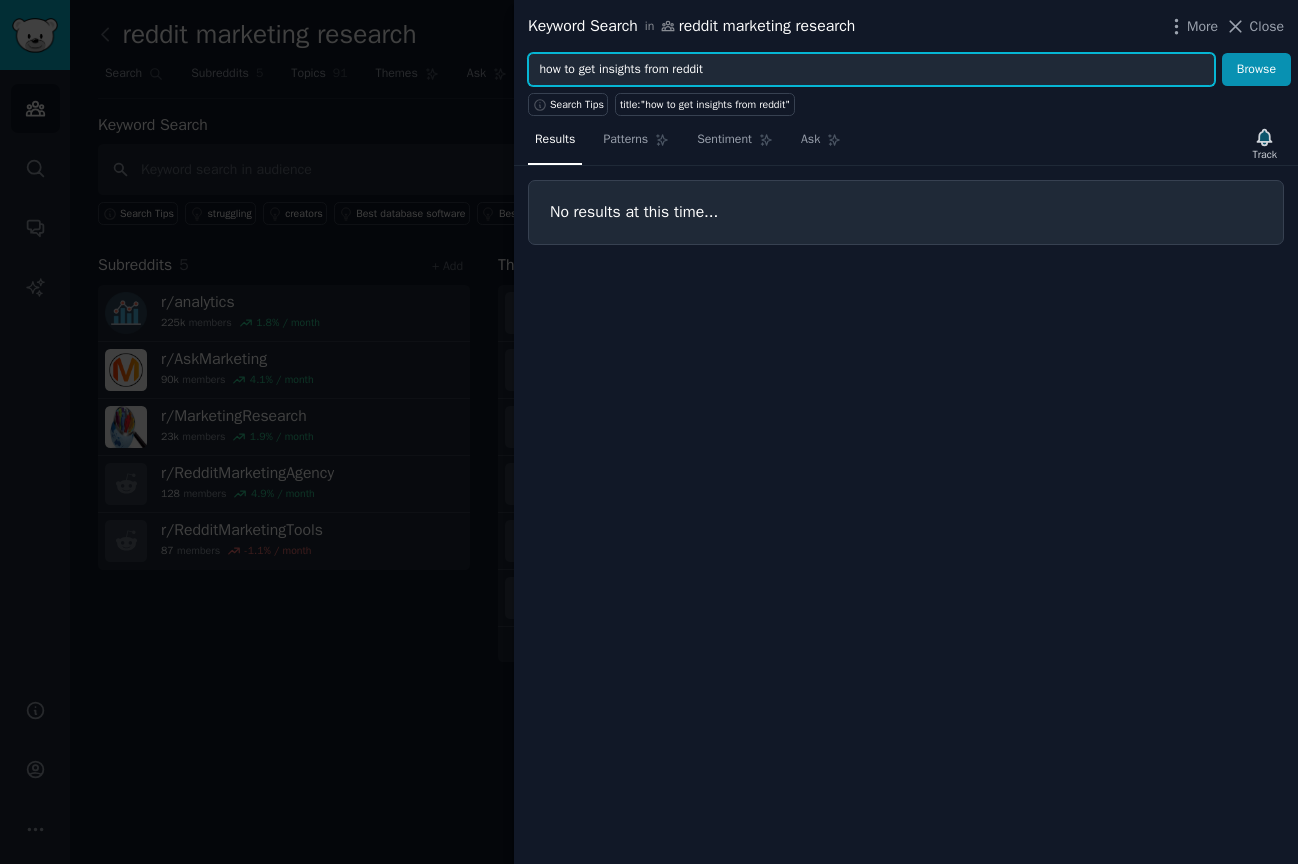click on "how to get insights from reddit" at bounding box center (871, 70) 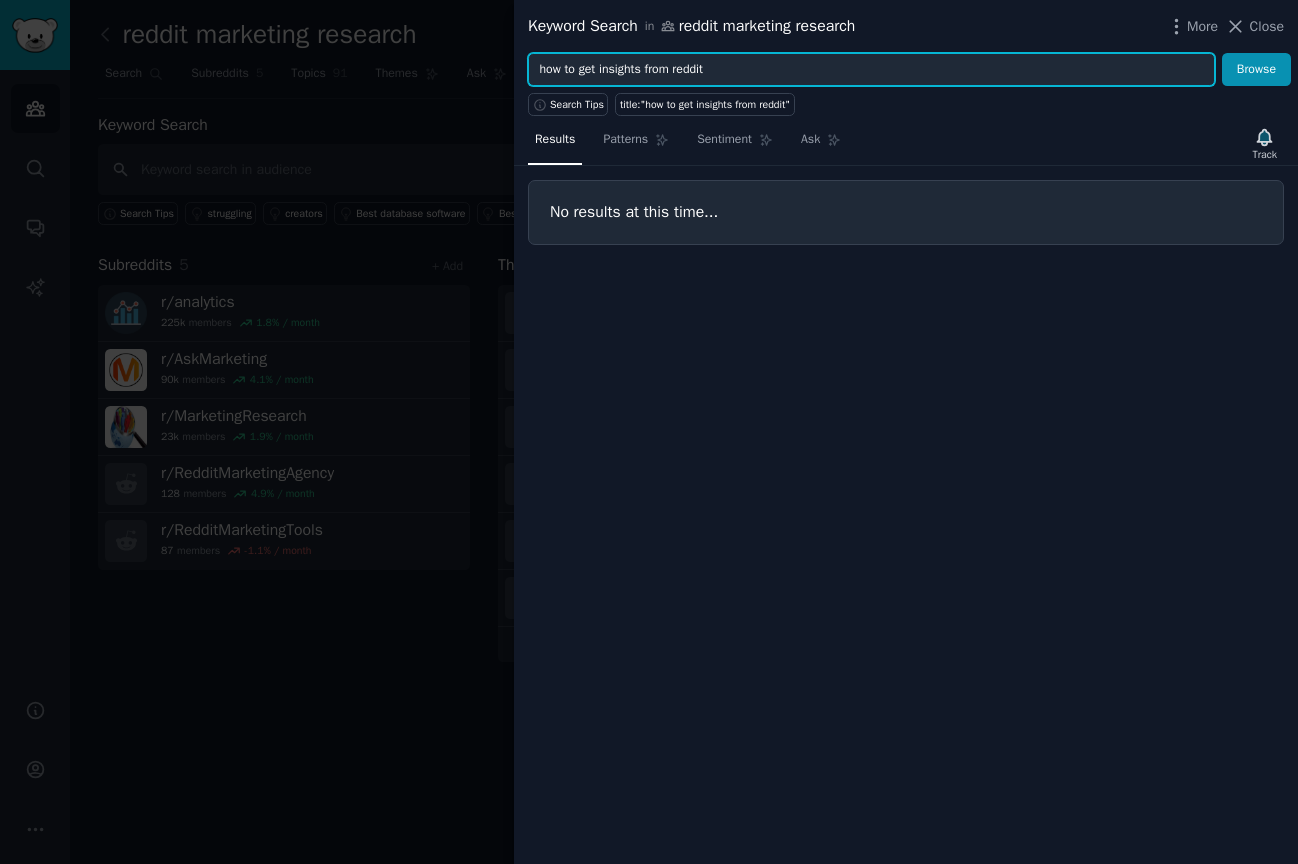 drag, startPoint x: 735, startPoint y: 61, endPoint x: 513, endPoint y: 58, distance: 222.02026 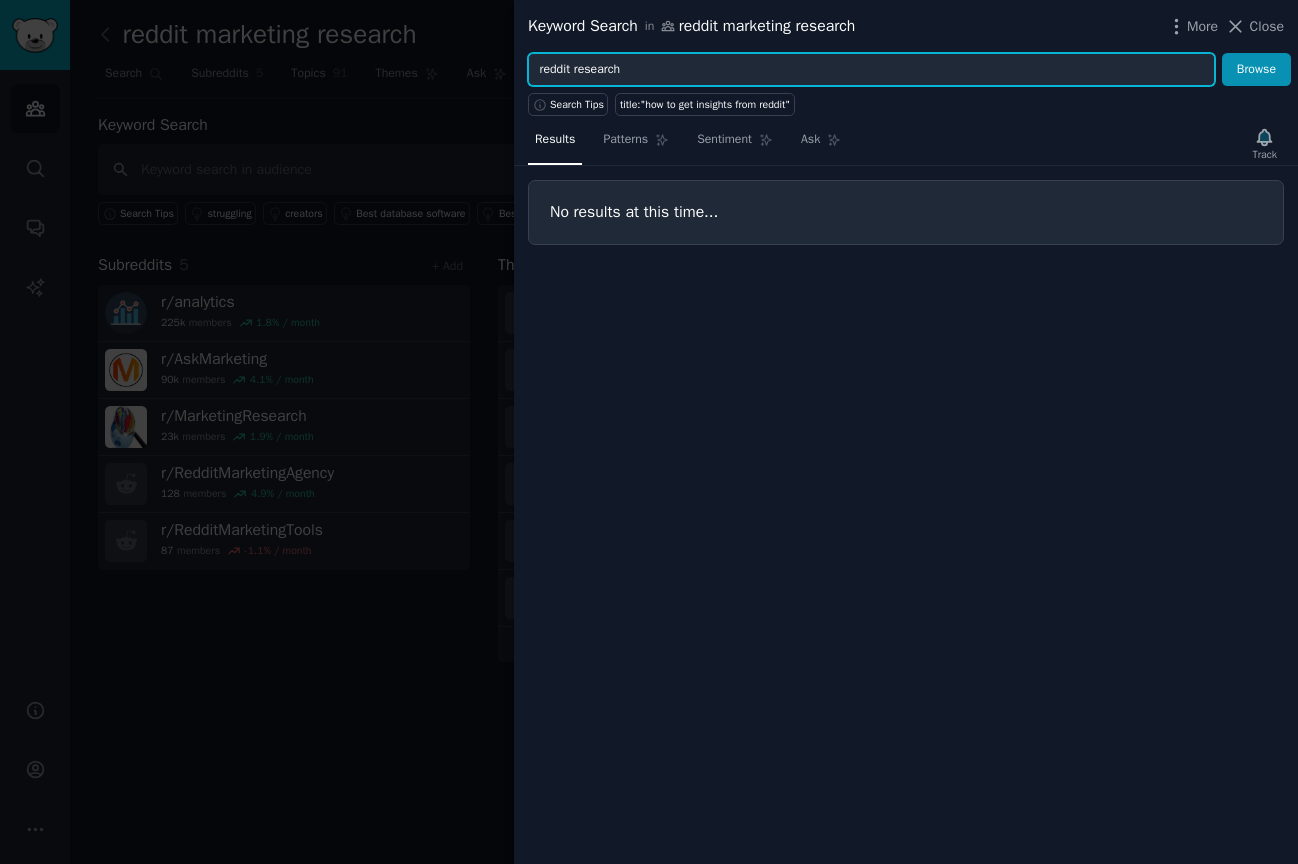 click on "Browse" at bounding box center (1256, 70) 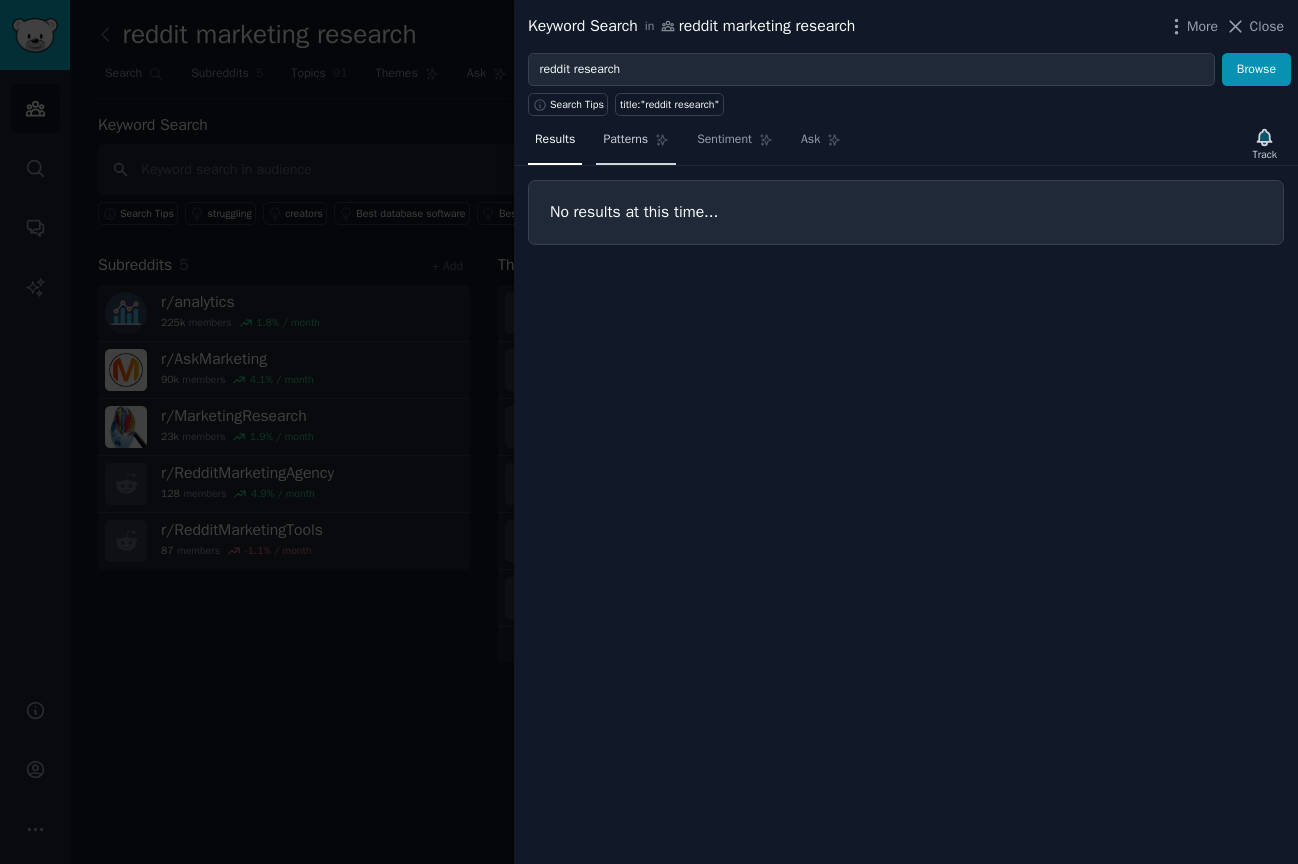 click on "Patterns" at bounding box center (625, 140) 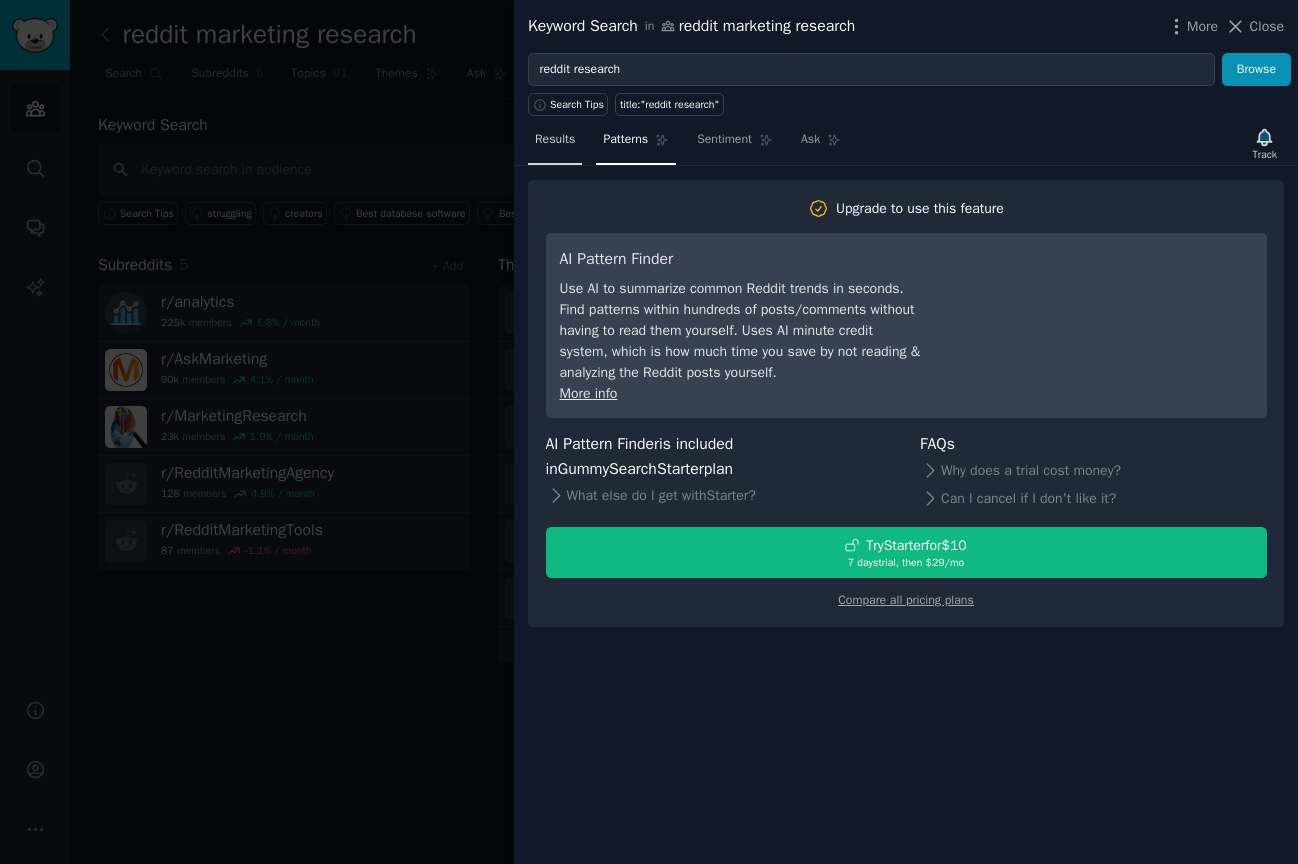 click on "Results" at bounding box center (555, 140) 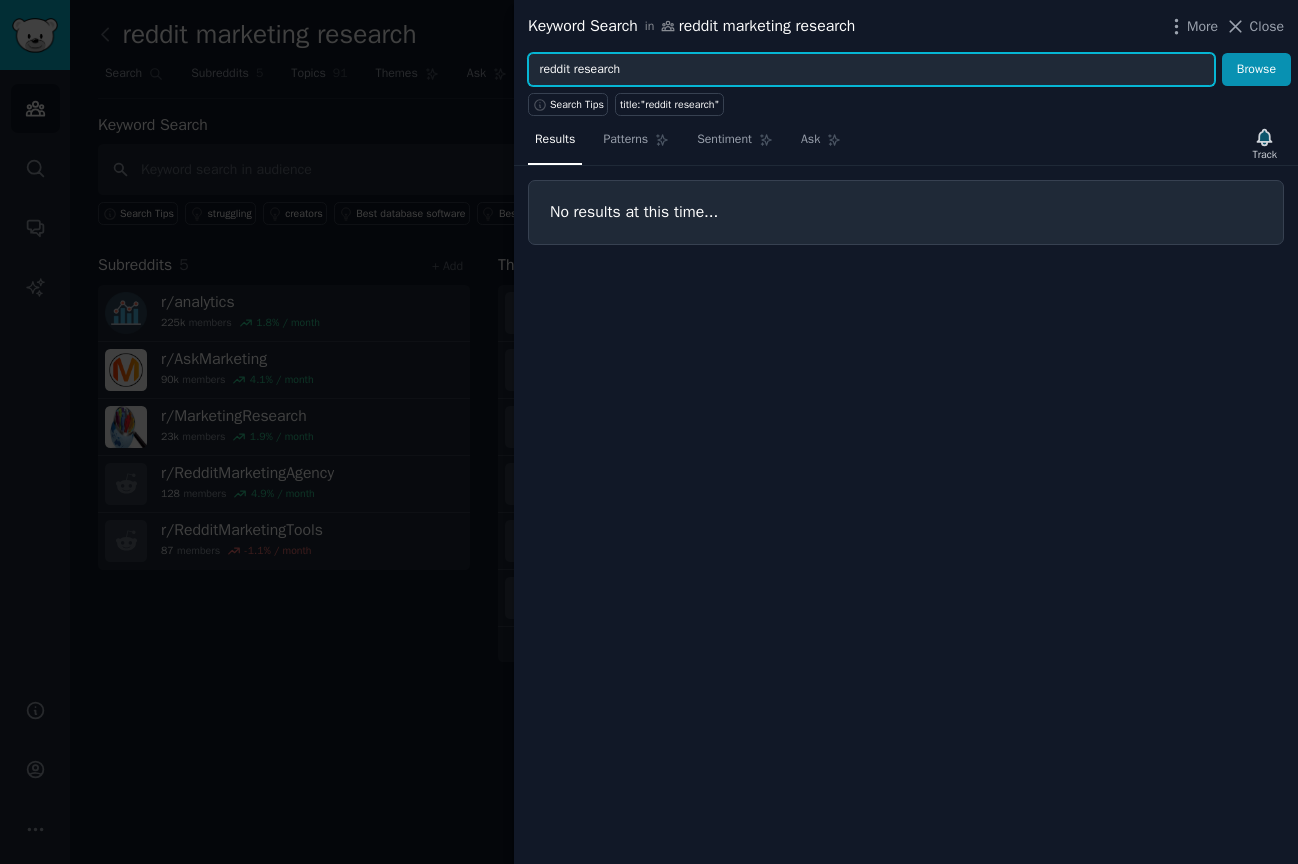 click on "reddit research" at bounding box center [871, 70] 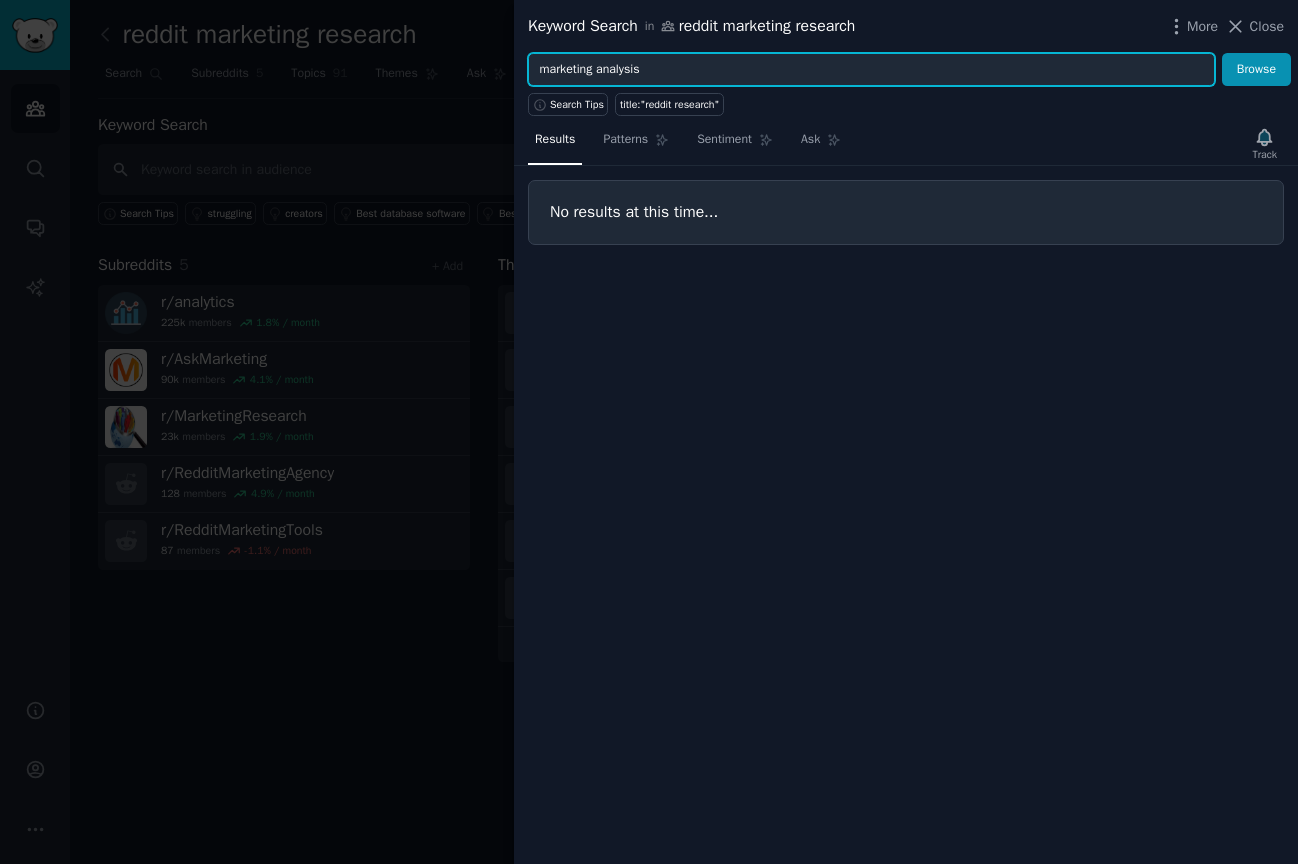 click on "Browse" at bounding box center (1256, 70) 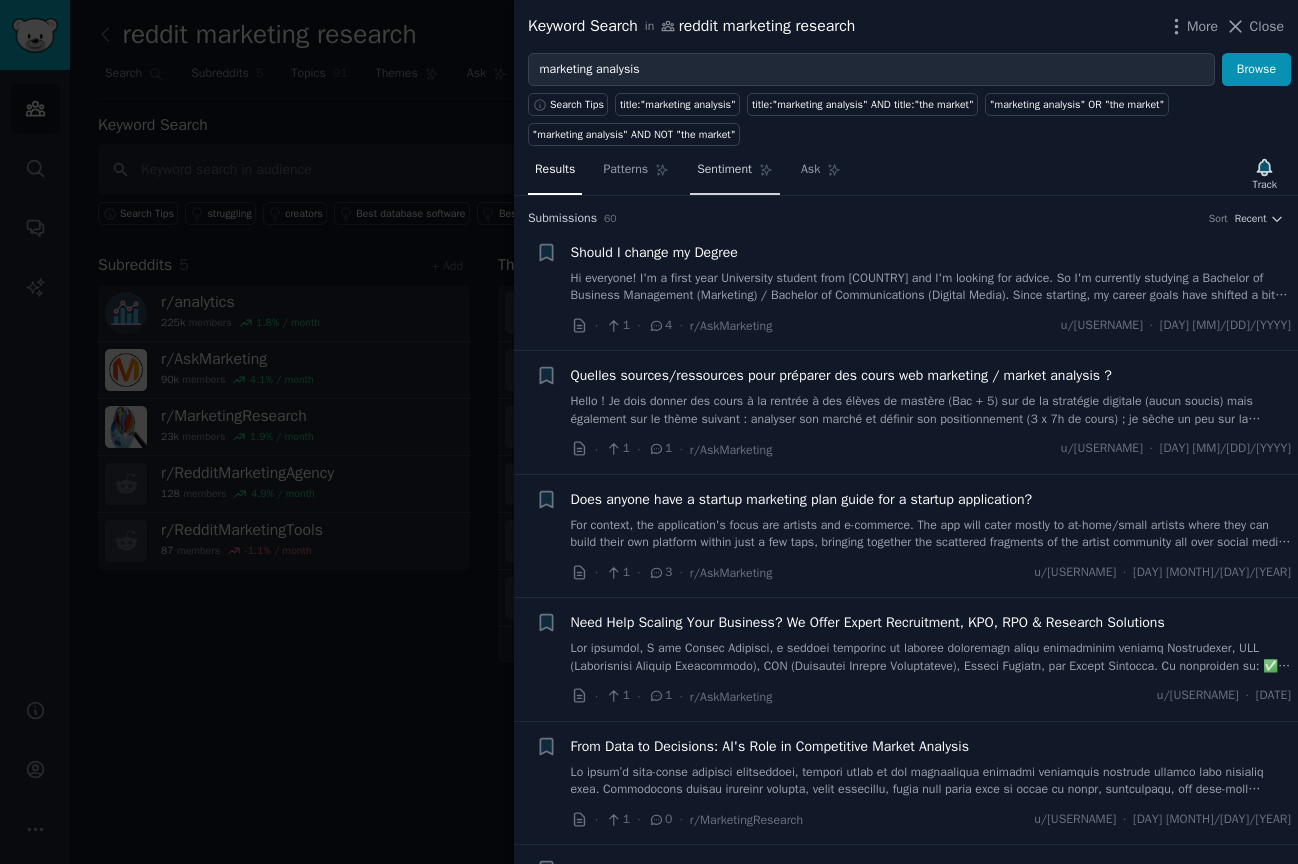 click on "Sentiment" at bounding box center (724, 170) 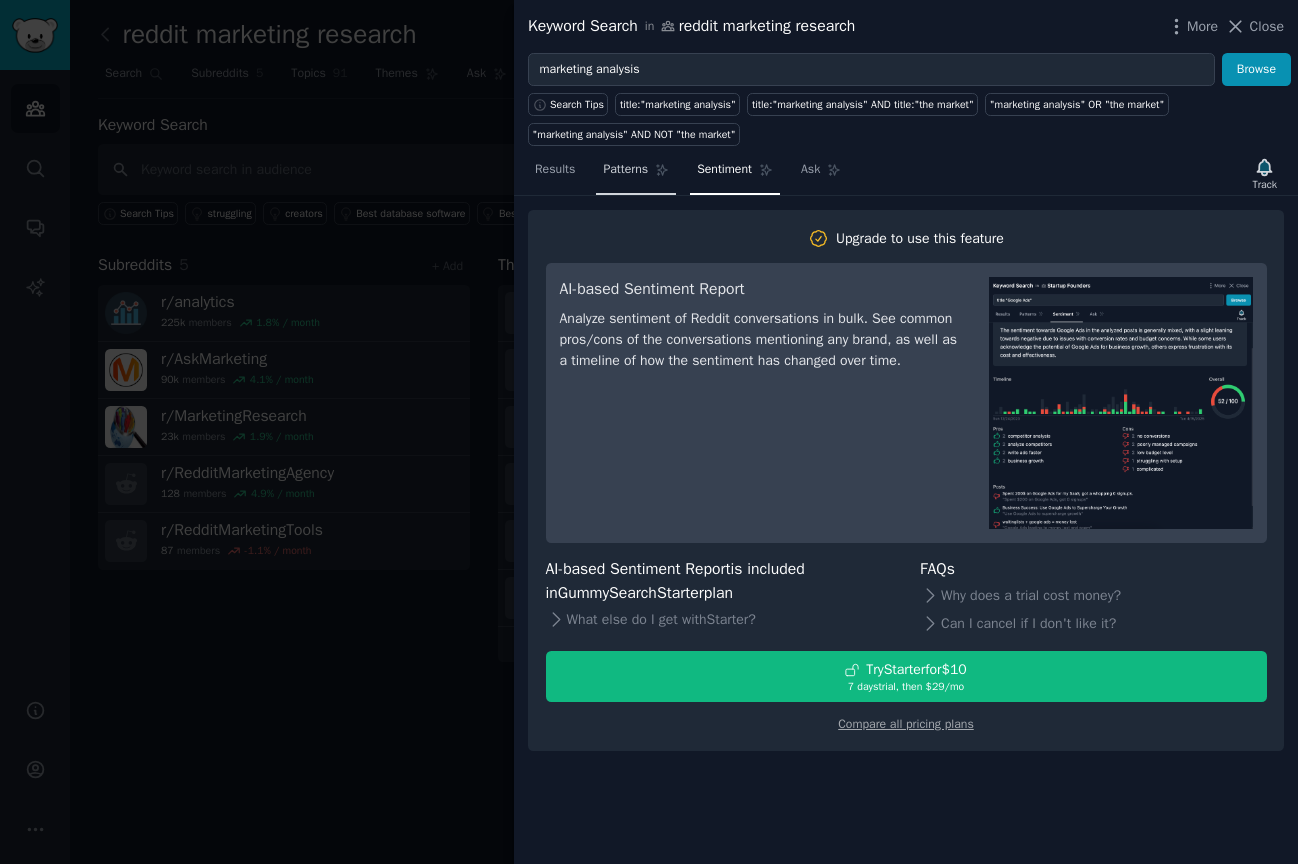 click on "Patterns" at bounding box center (625, 170) 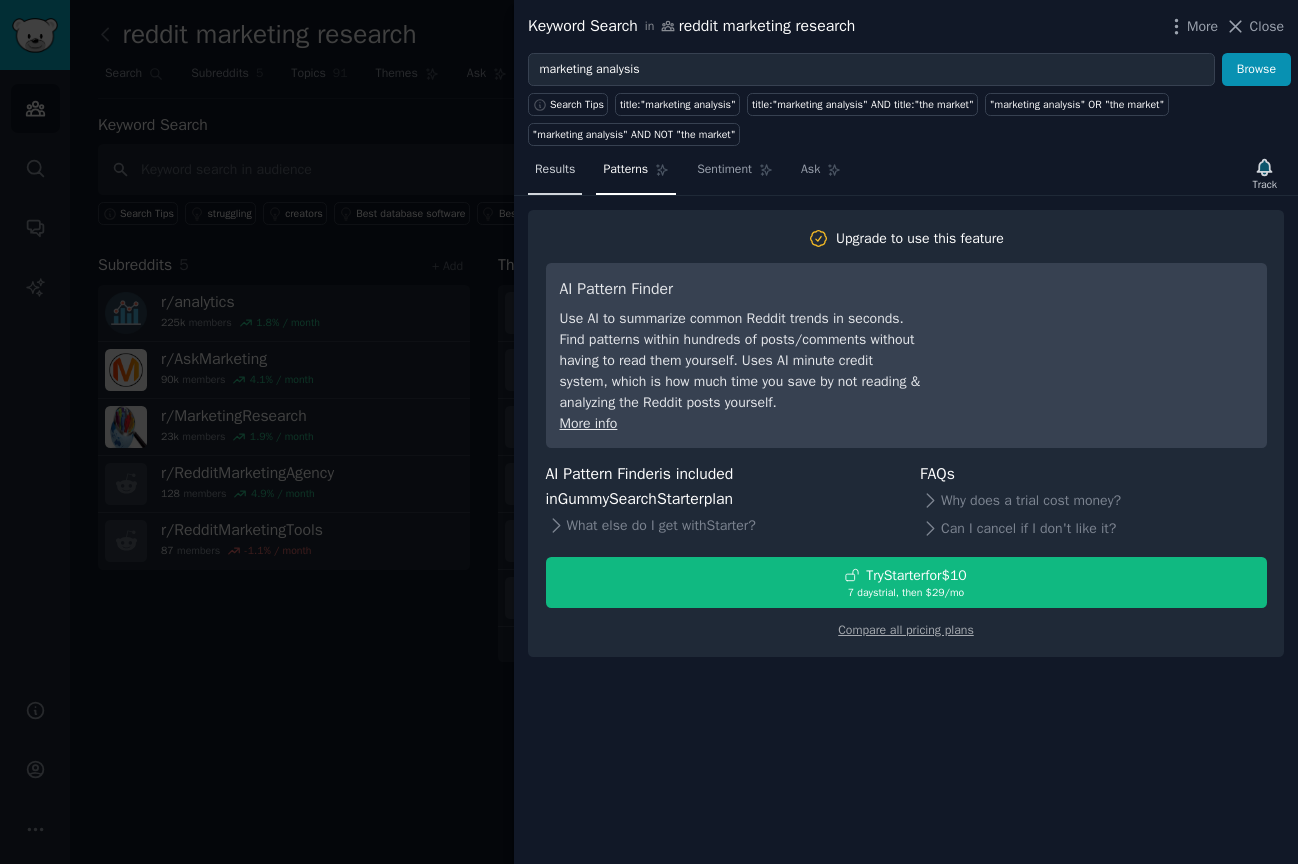 click on "Results" at bounding box center [555, 174] 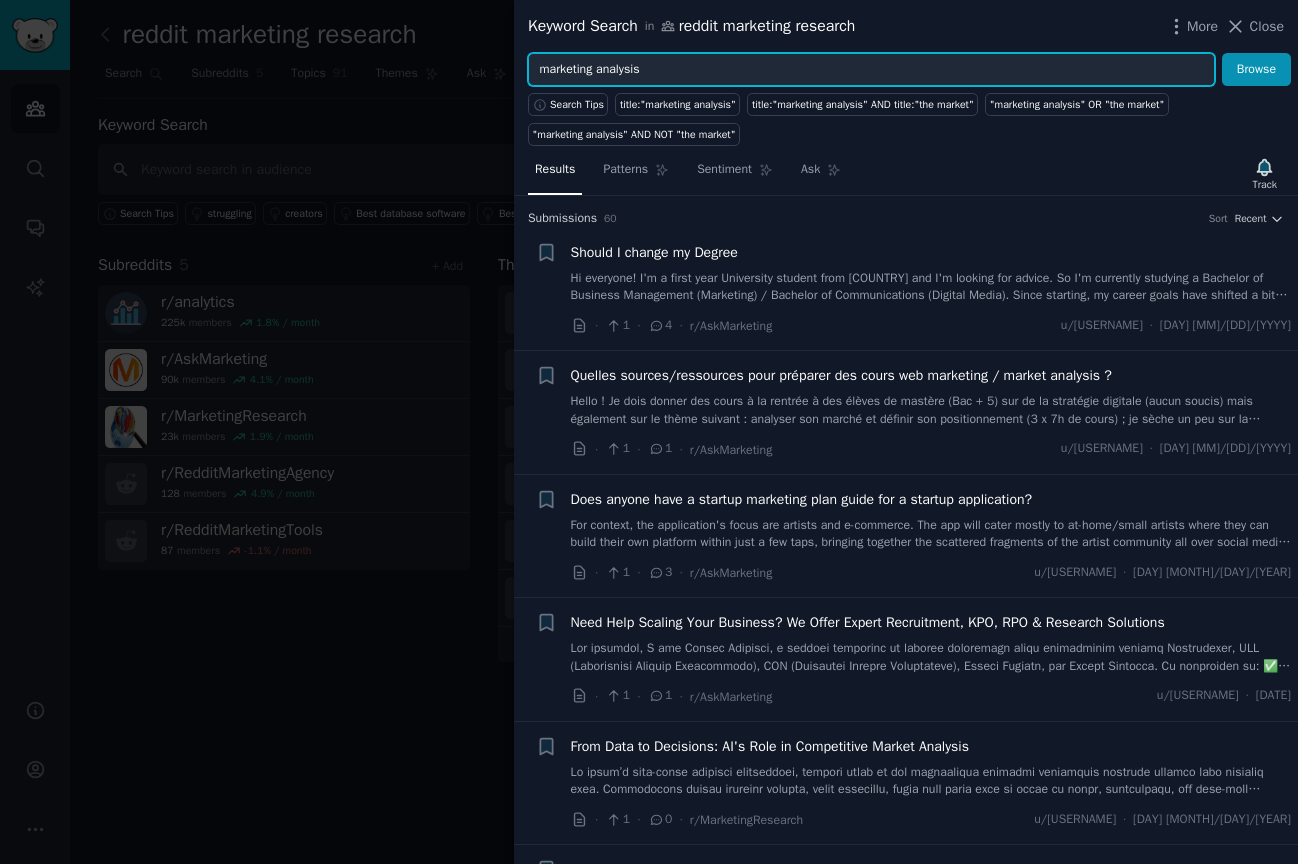 click on "marketing analysis" at bounding box center (871, 70) 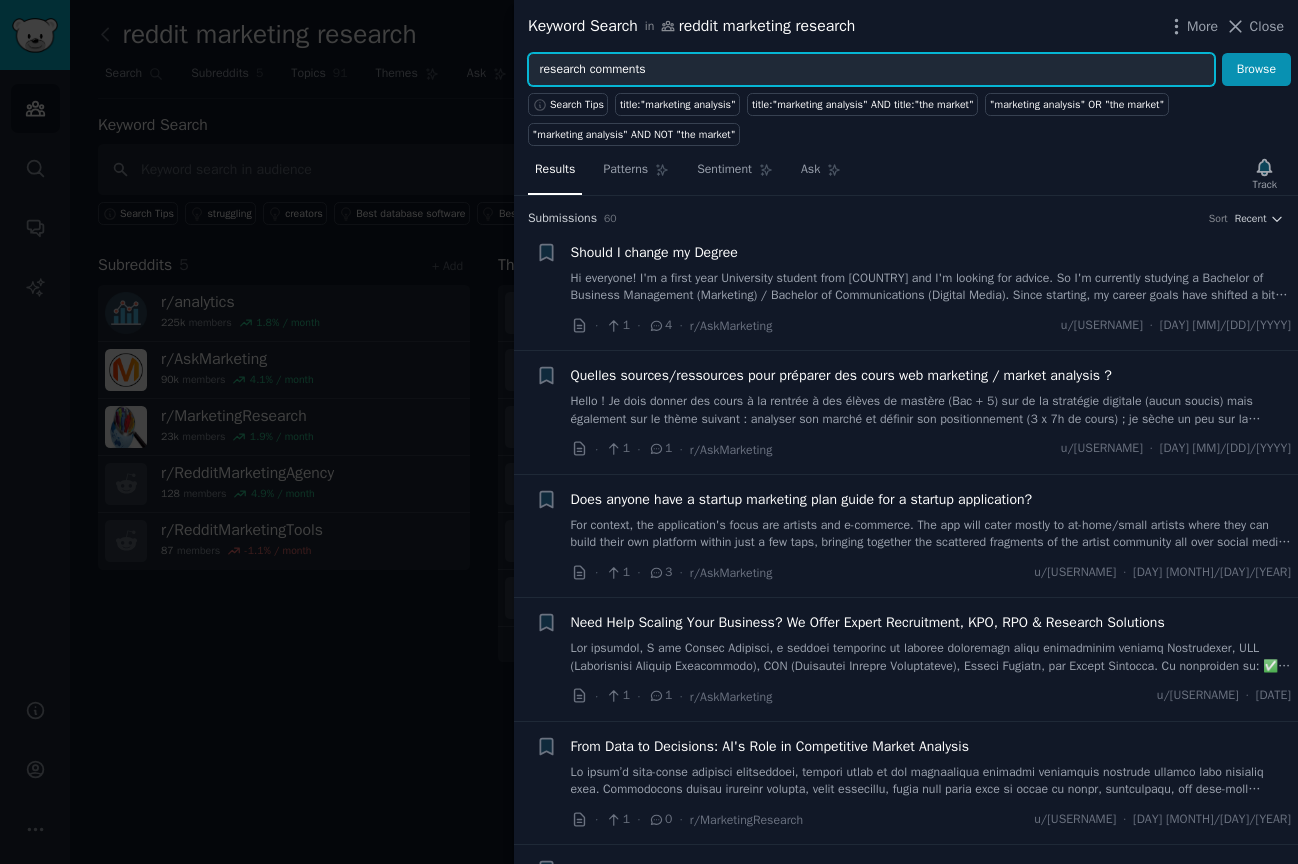 type on "research comments" 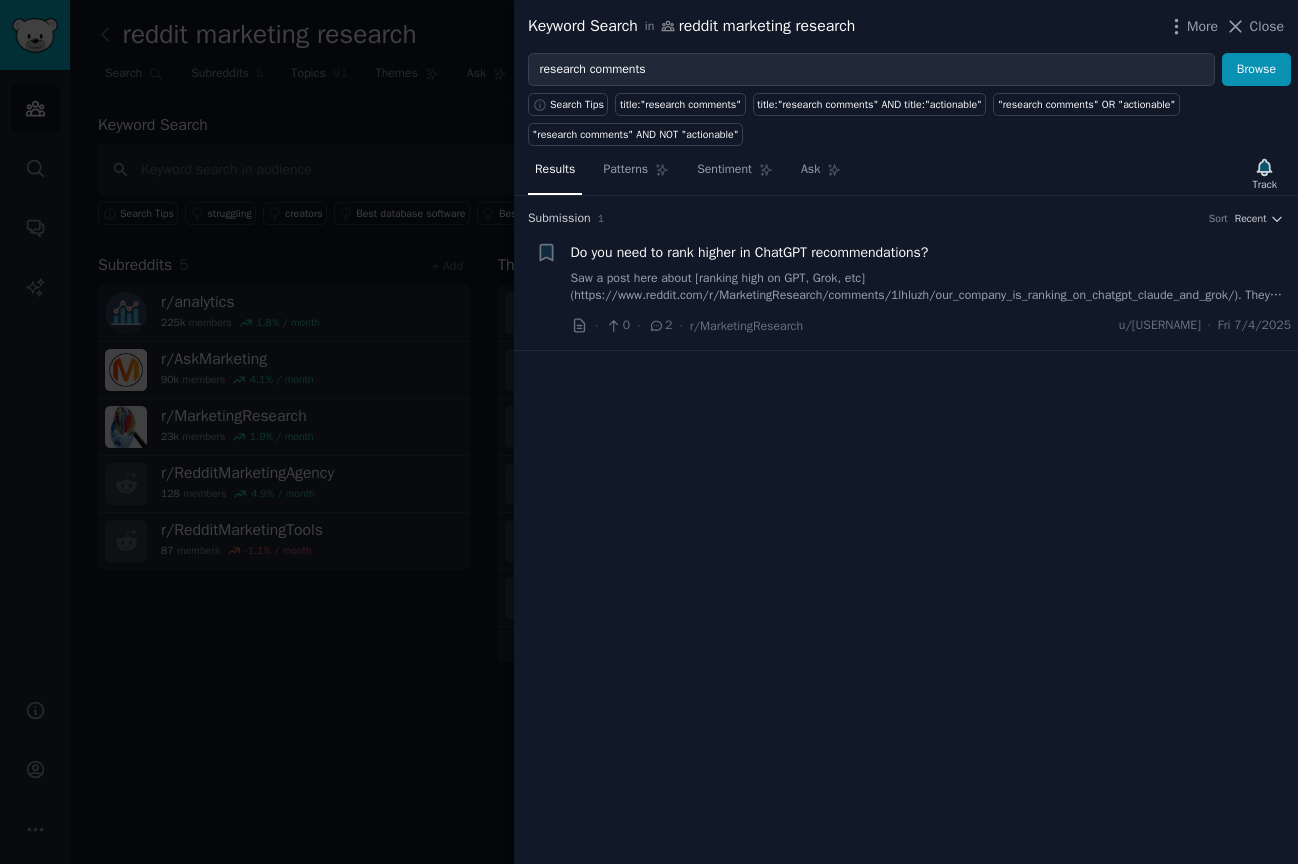 click on "Saw a post here about [ranking high on GPT, Grok, etc](https://www.reddit.com/r/MarketingResearch/comments/1lhluzh/our_company_is_ranking_on_chatgpt_claude_and_grok/). They posted advice that was very actionable, but general.
Would anyone be interested in a tool that created custom actionable insights unique to your business?
I'm [prototyping a marketing tool](https://studio--agentic-edge.us-central1.hosted.app/), and am just trying to gauge interest. Please signup if you're interested.
Thank you!" at bounding box center [931, 287] 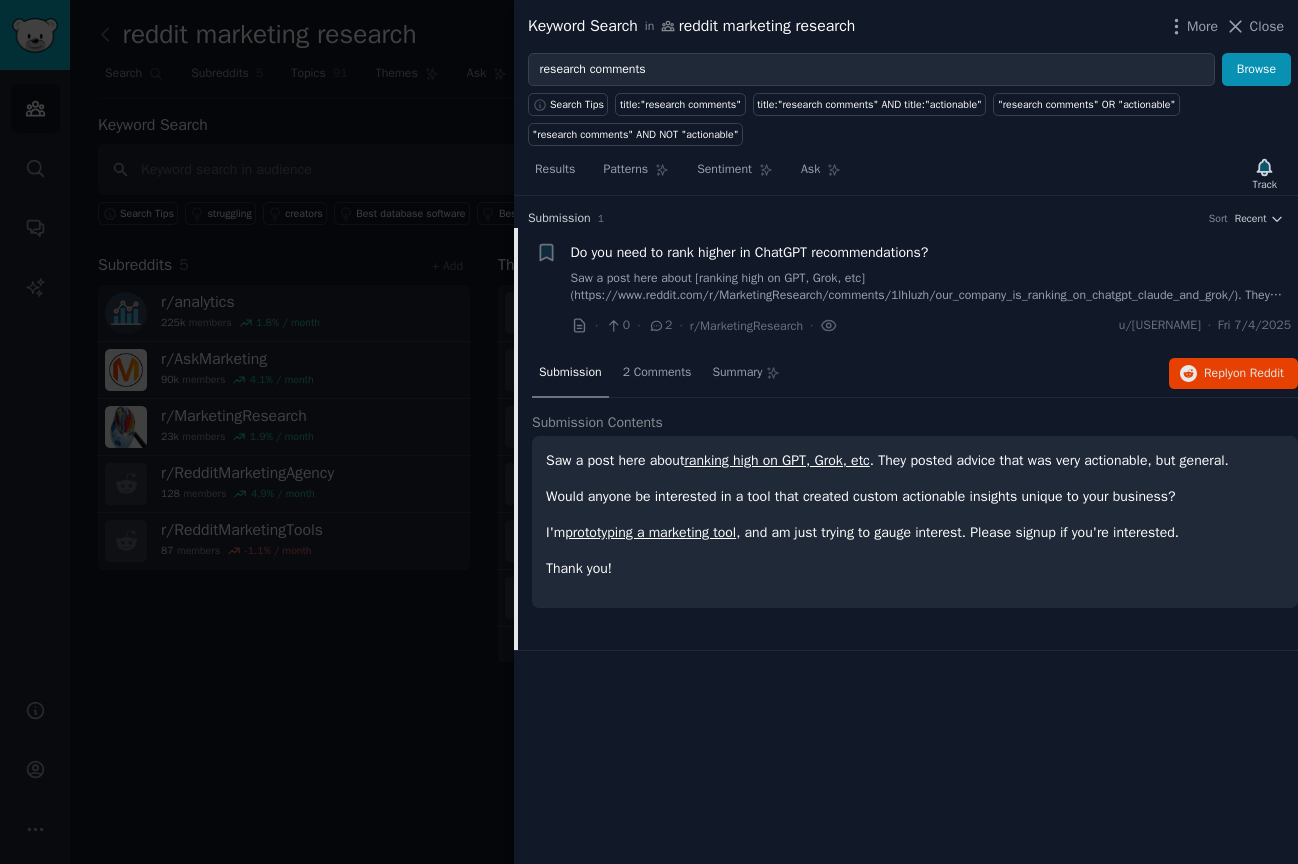 click on "prototyping a marketing tool" at bounding box center [650, 532] 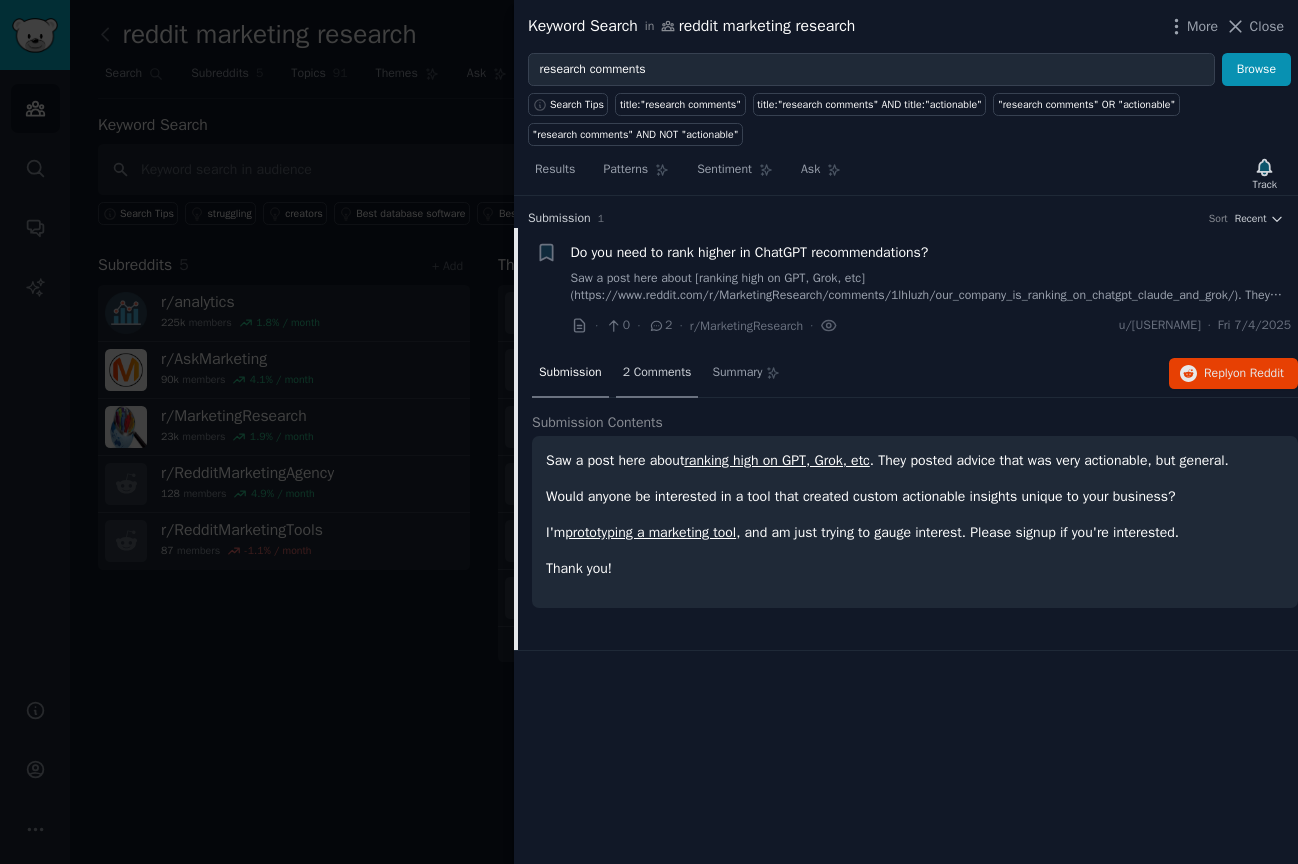 click on "2 Comments" at bounding box center [657, 373] 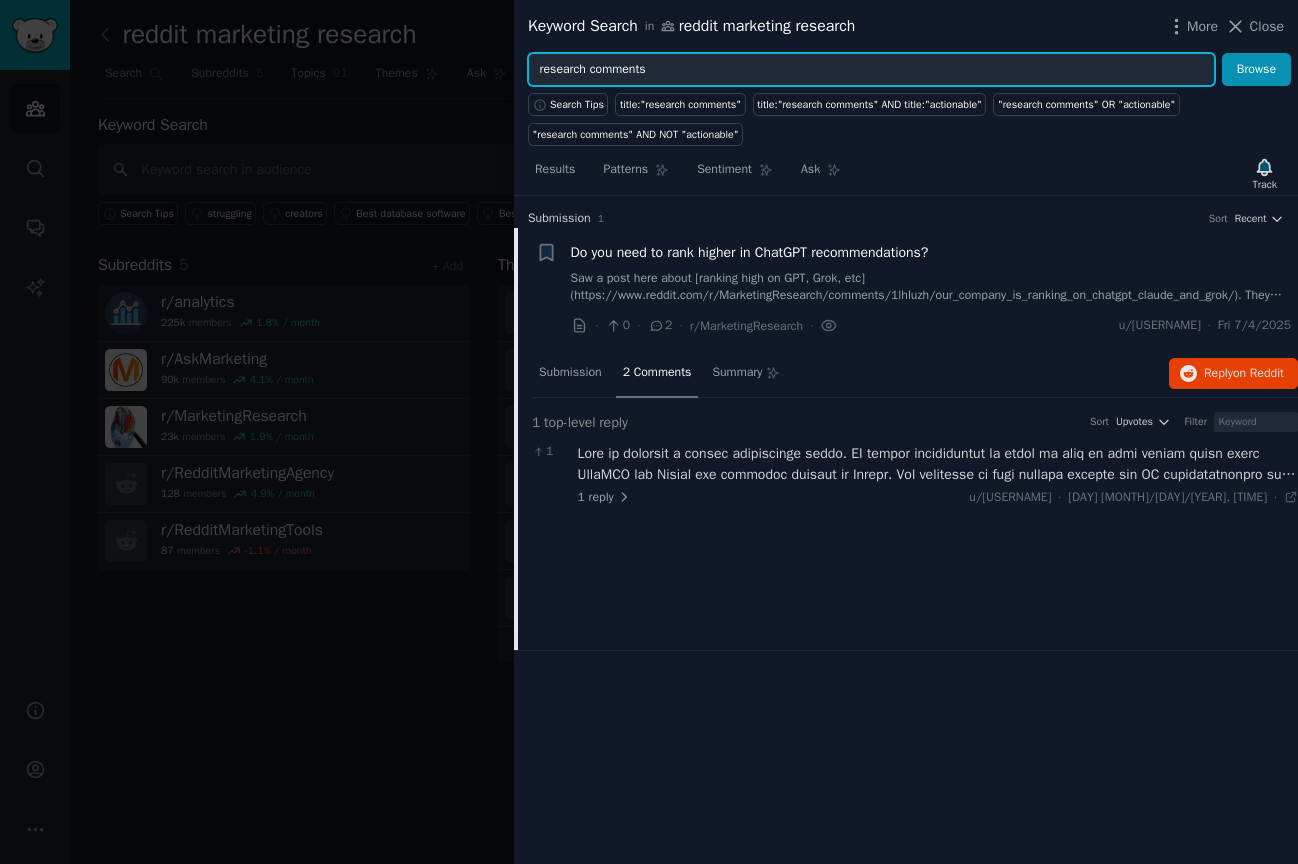 click on "research comments" at bounding box center (871, 70) 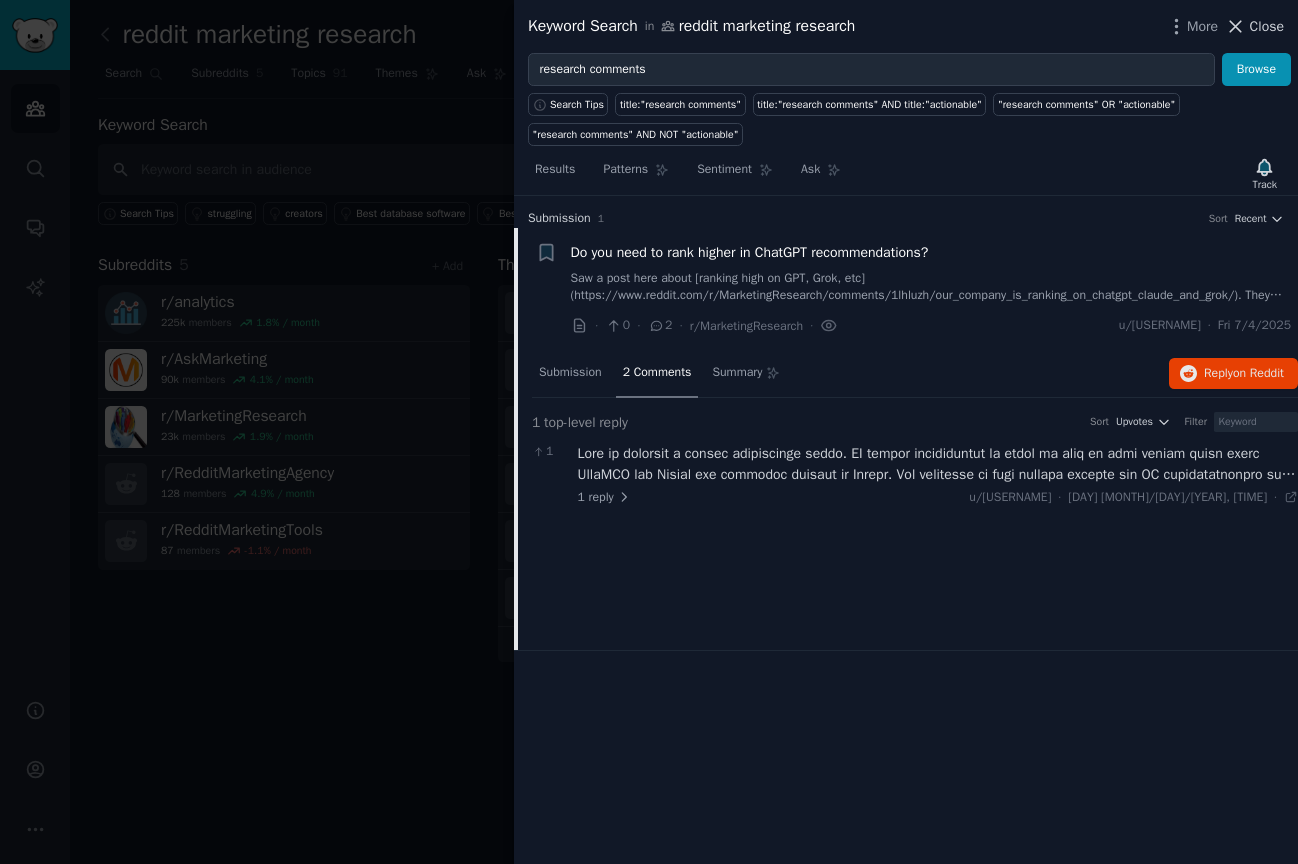 click on "Close" at bounding box center (1267, 26) 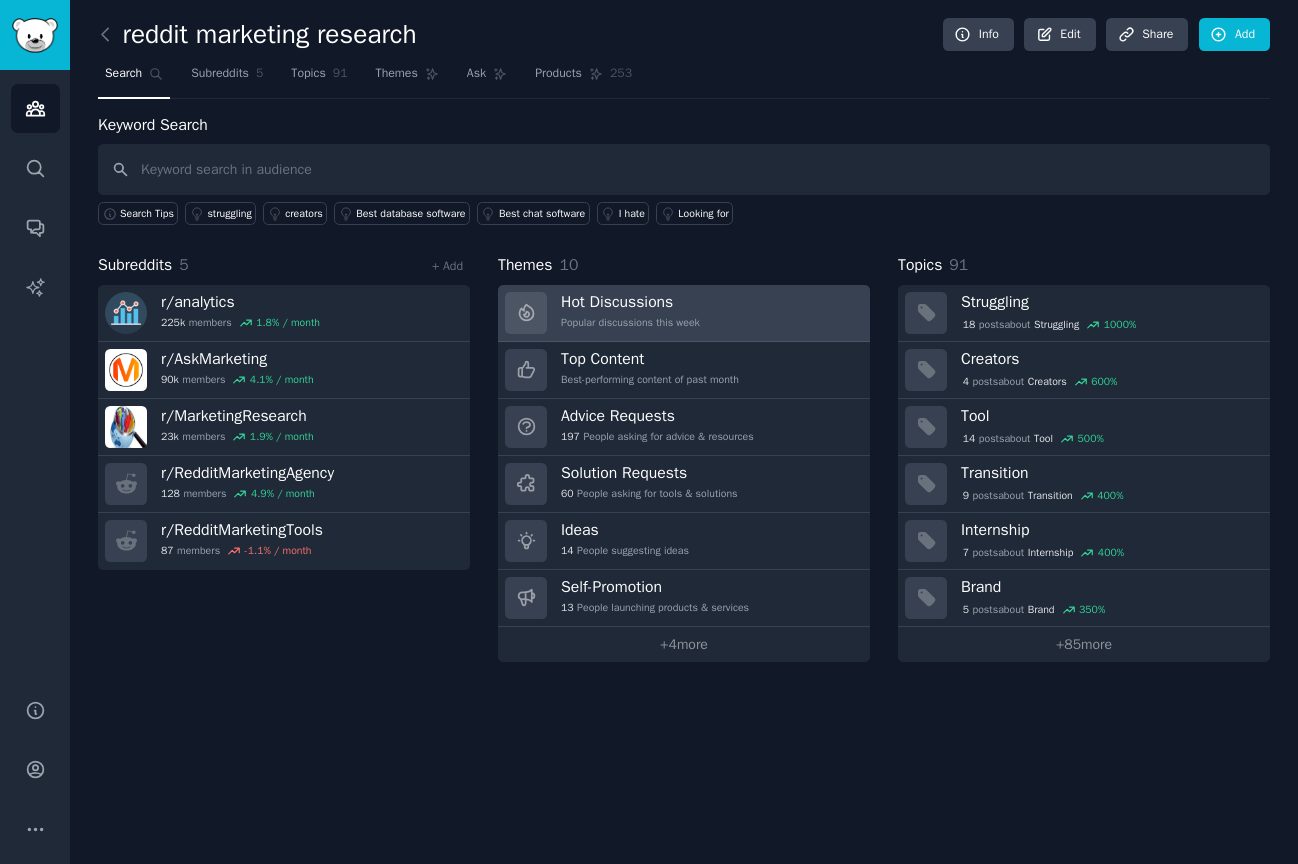 click on "Hot Discussions" at bounding box center (630, 302) 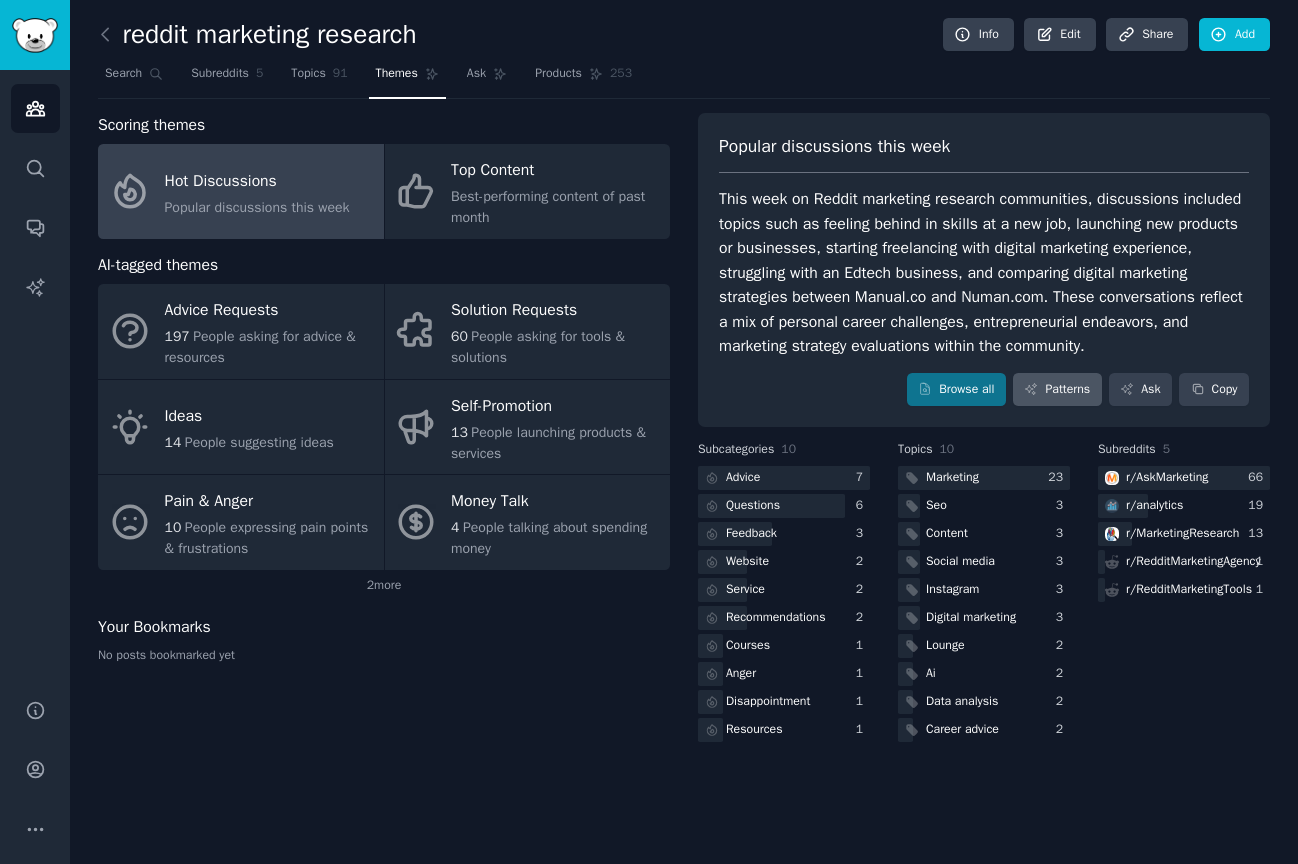 click on "Patterns" at bounding box center (1057, 390) 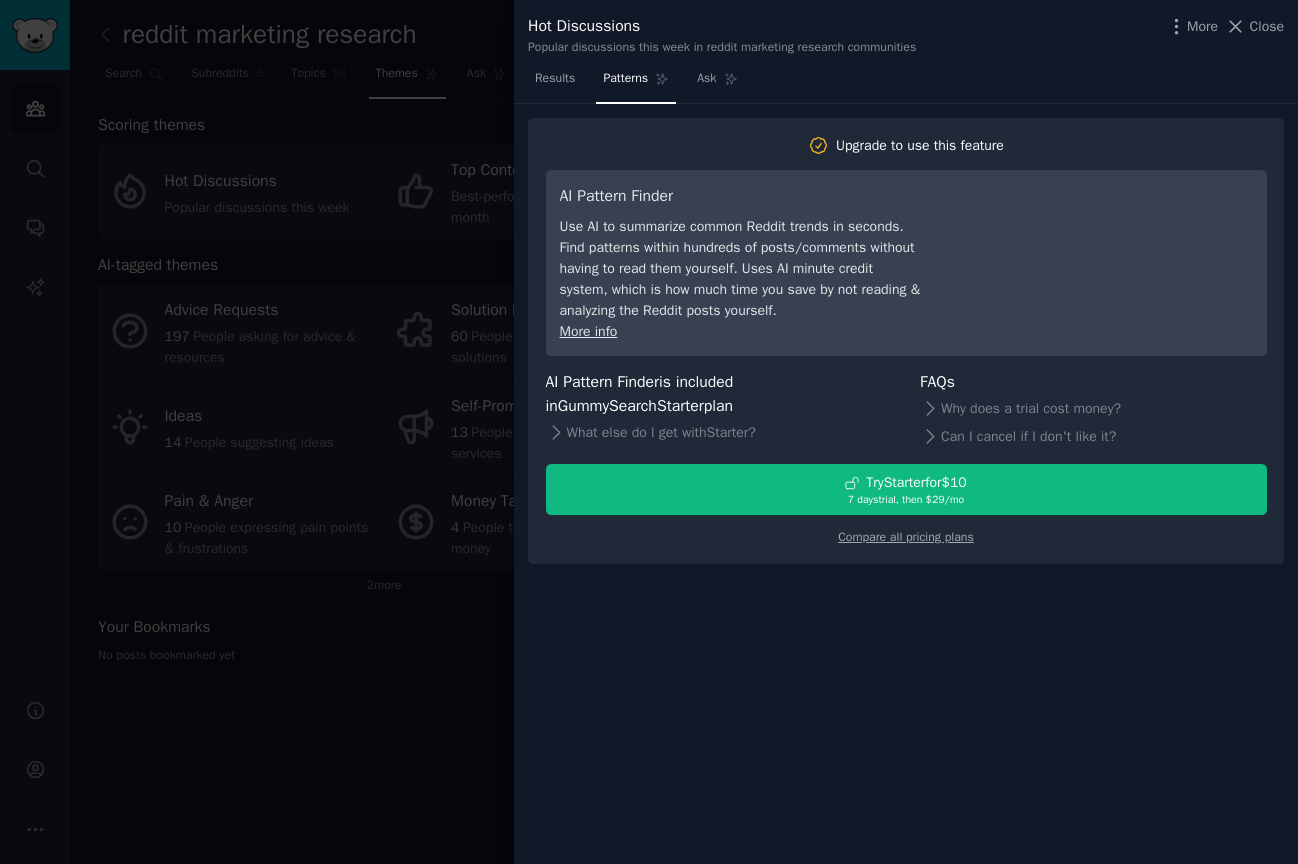 click at bounding box center [649, 432] 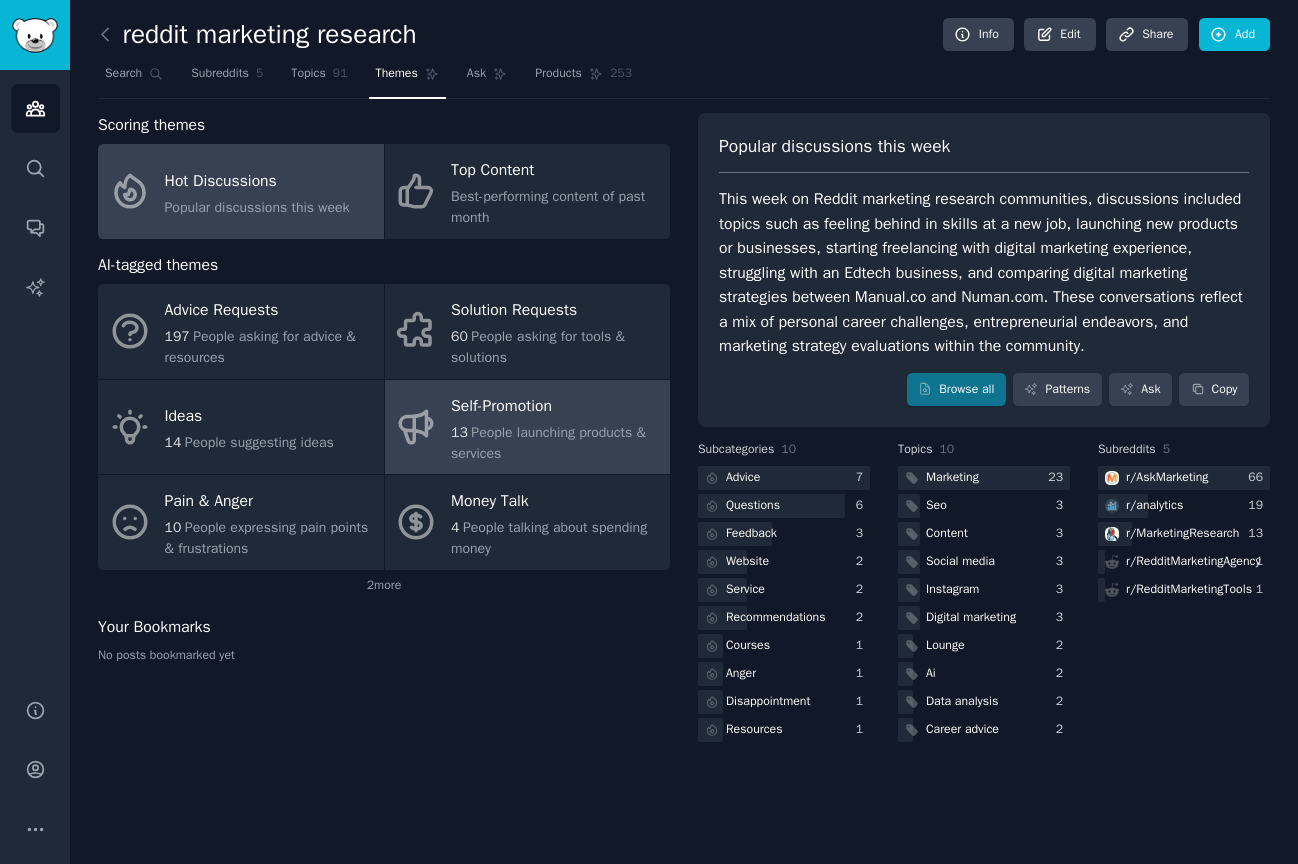click on "People launching products & services" at bounding box center [548, 443] 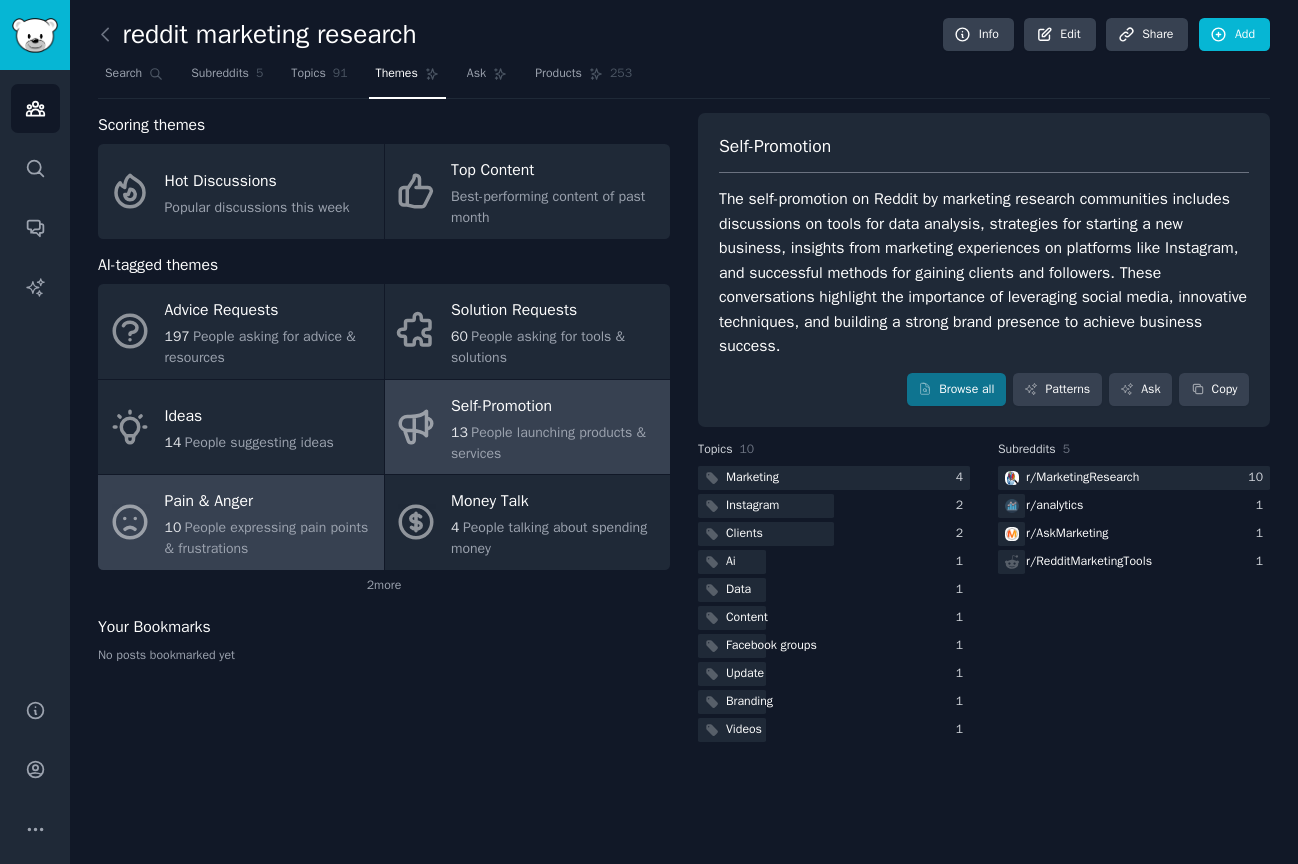 click on "People expressing pain points & frustrations" at bounding box center [267, 538] 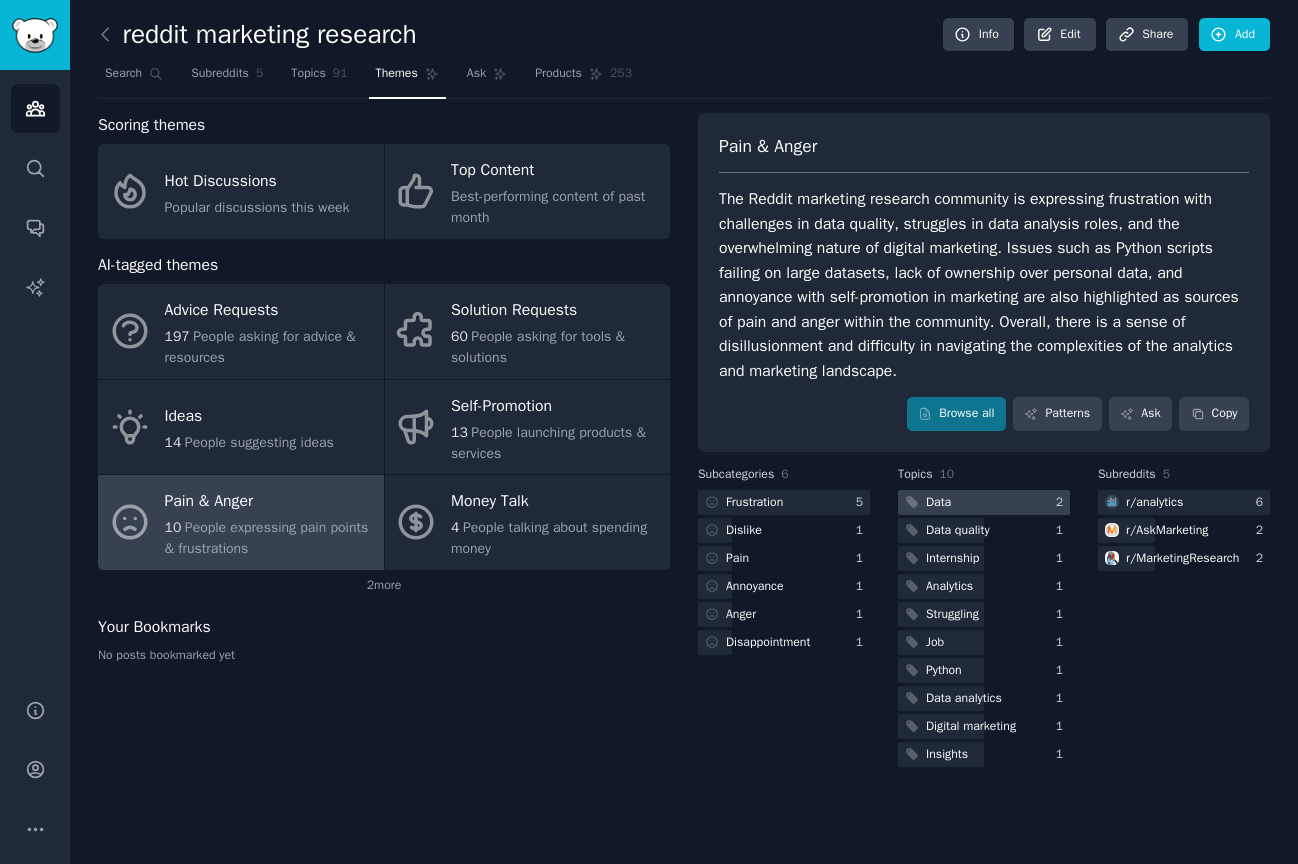 click at bounding box center (984, 502) 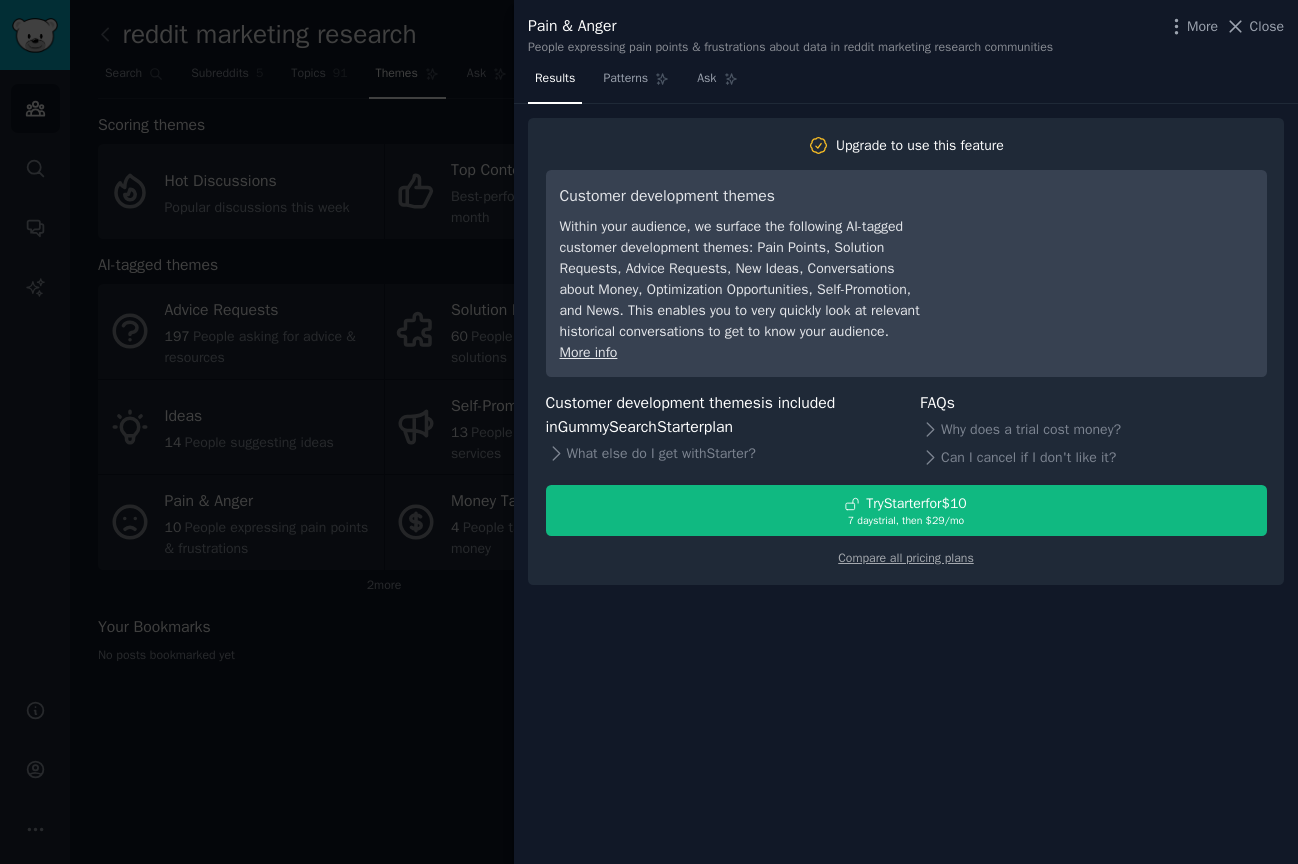click at bounding box center (649, 432) 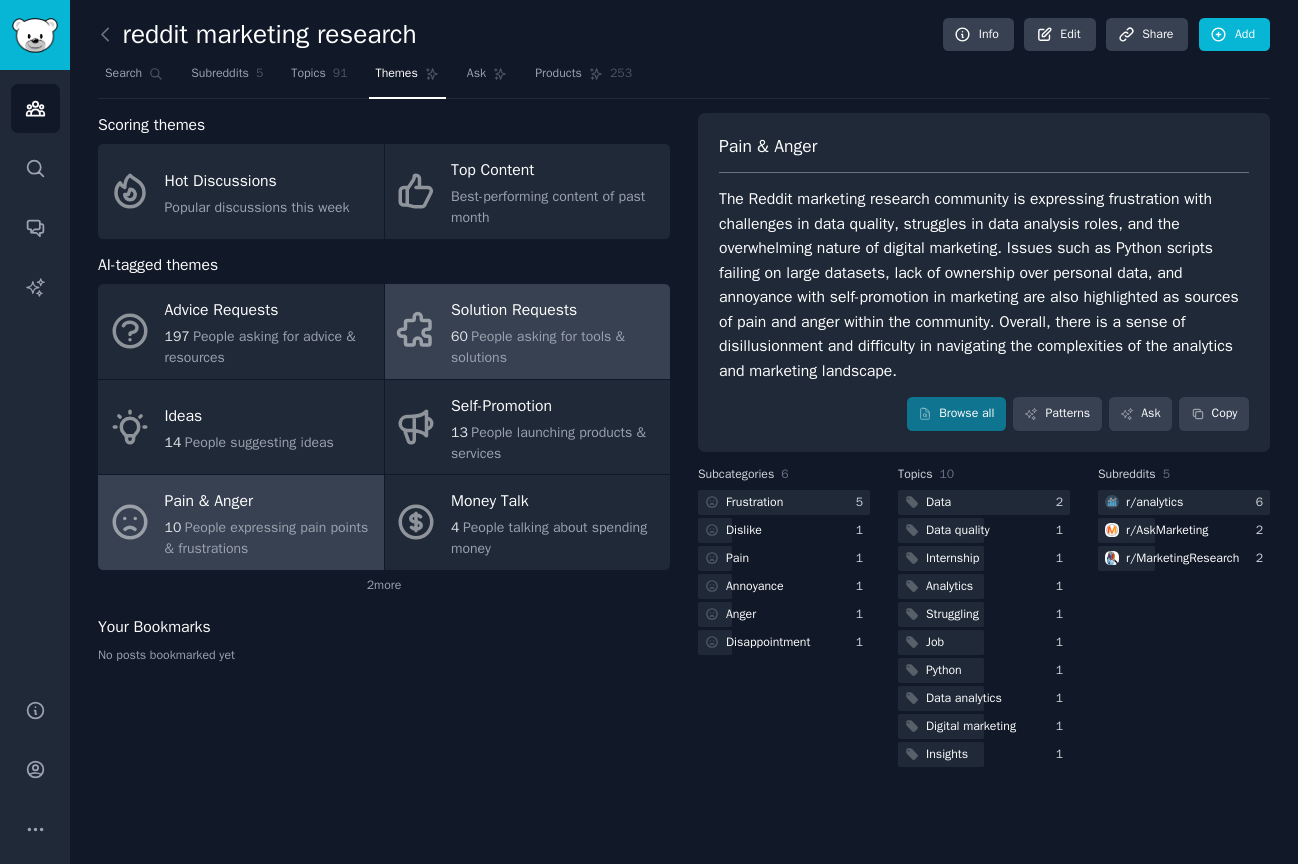 click on "60 People asking for tools & solutions" at bounding box center (555, 347) 